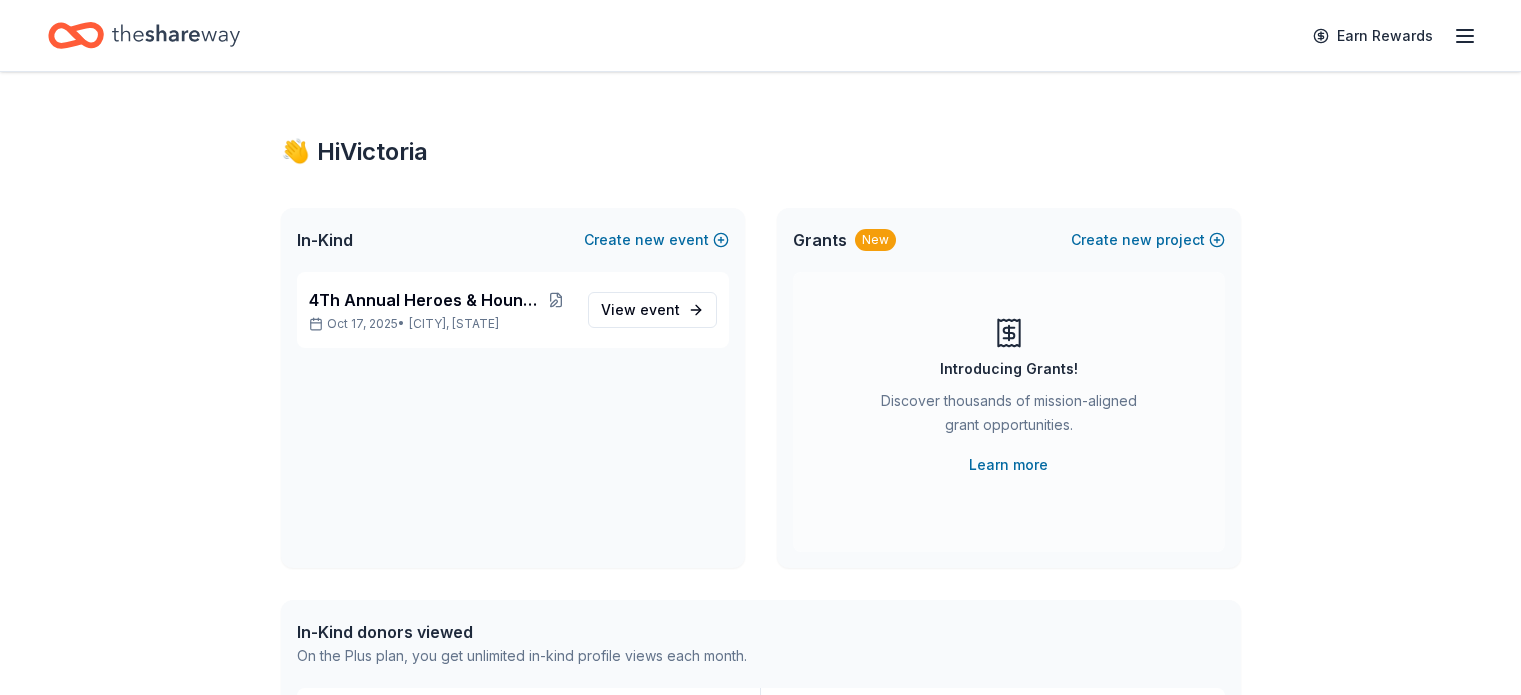 scroll, scrollTop: 0, scrollLeft: 0, axis: both 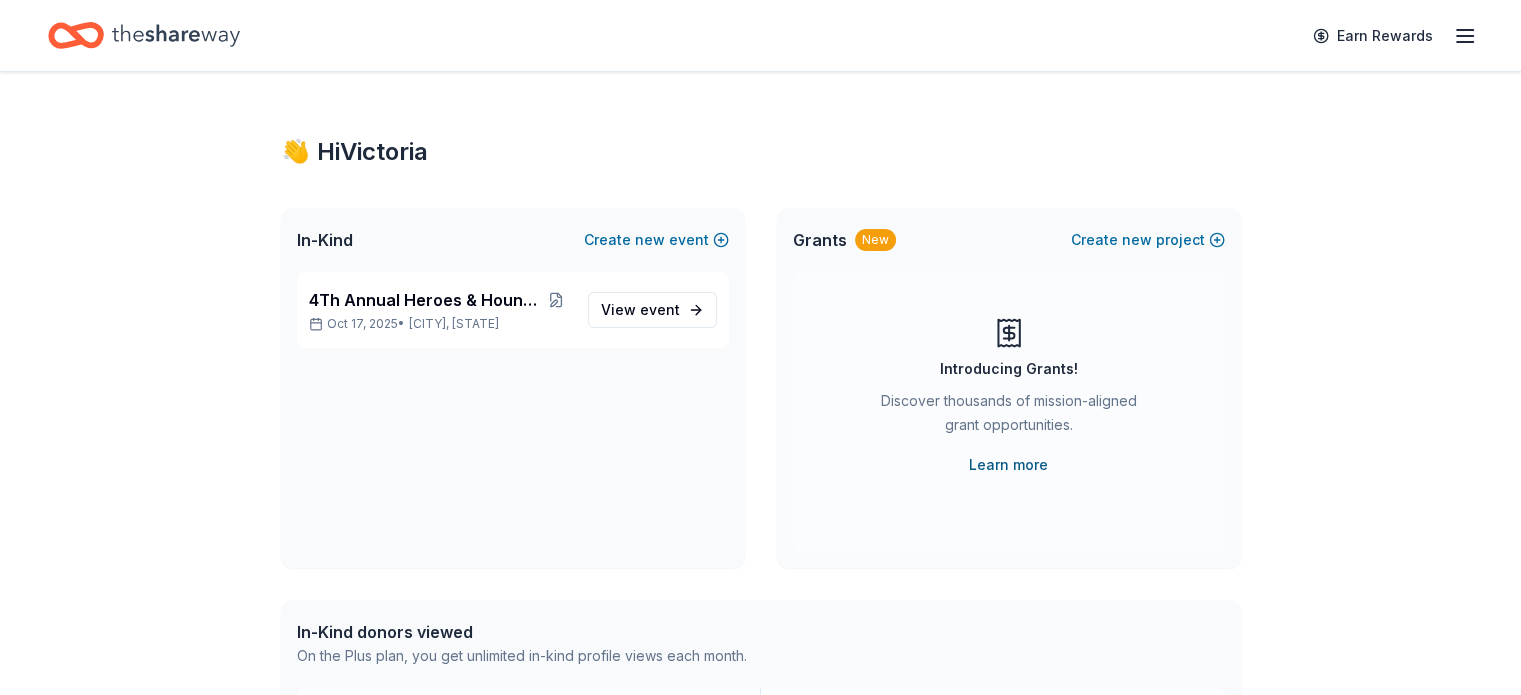 click on "Learn more" at bounding box center [1008, 465] 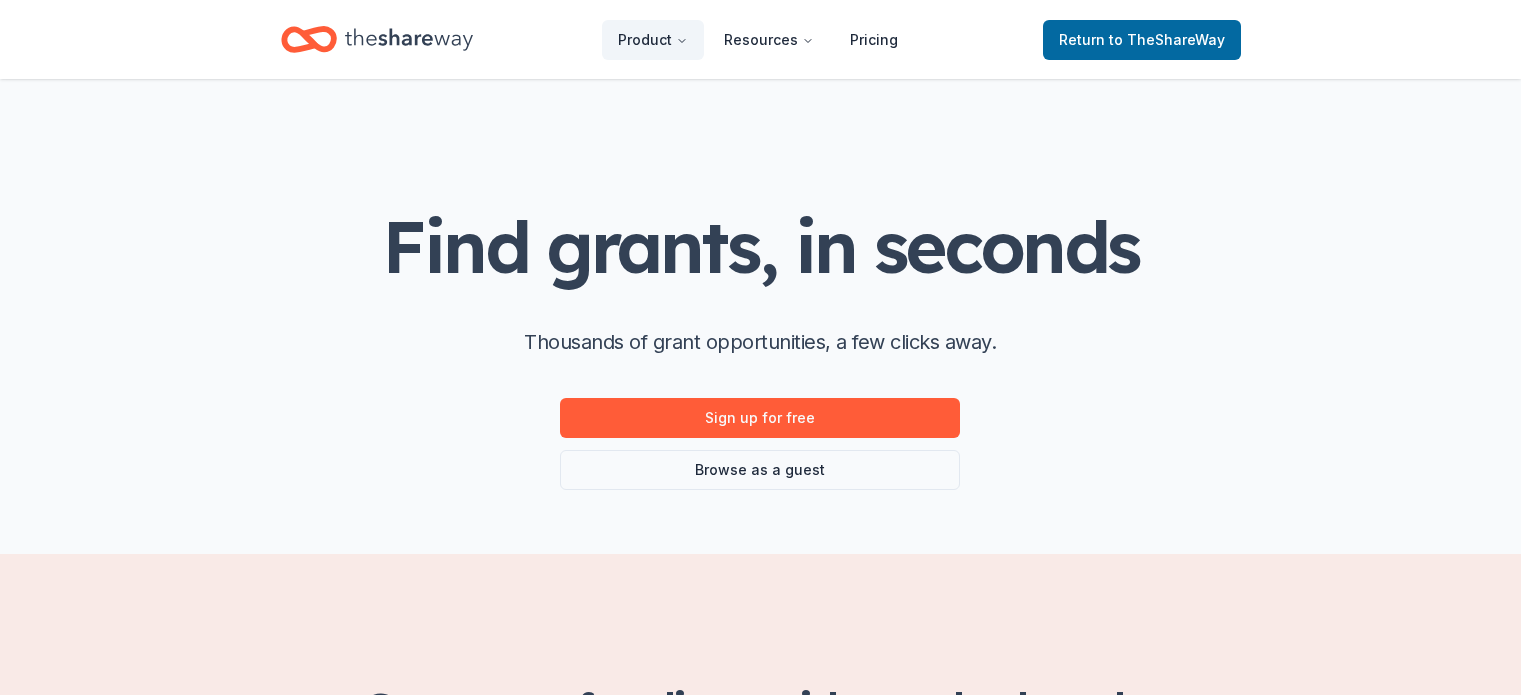 scroll, scrollTop: 0, scrollLeft: 0, axis: both 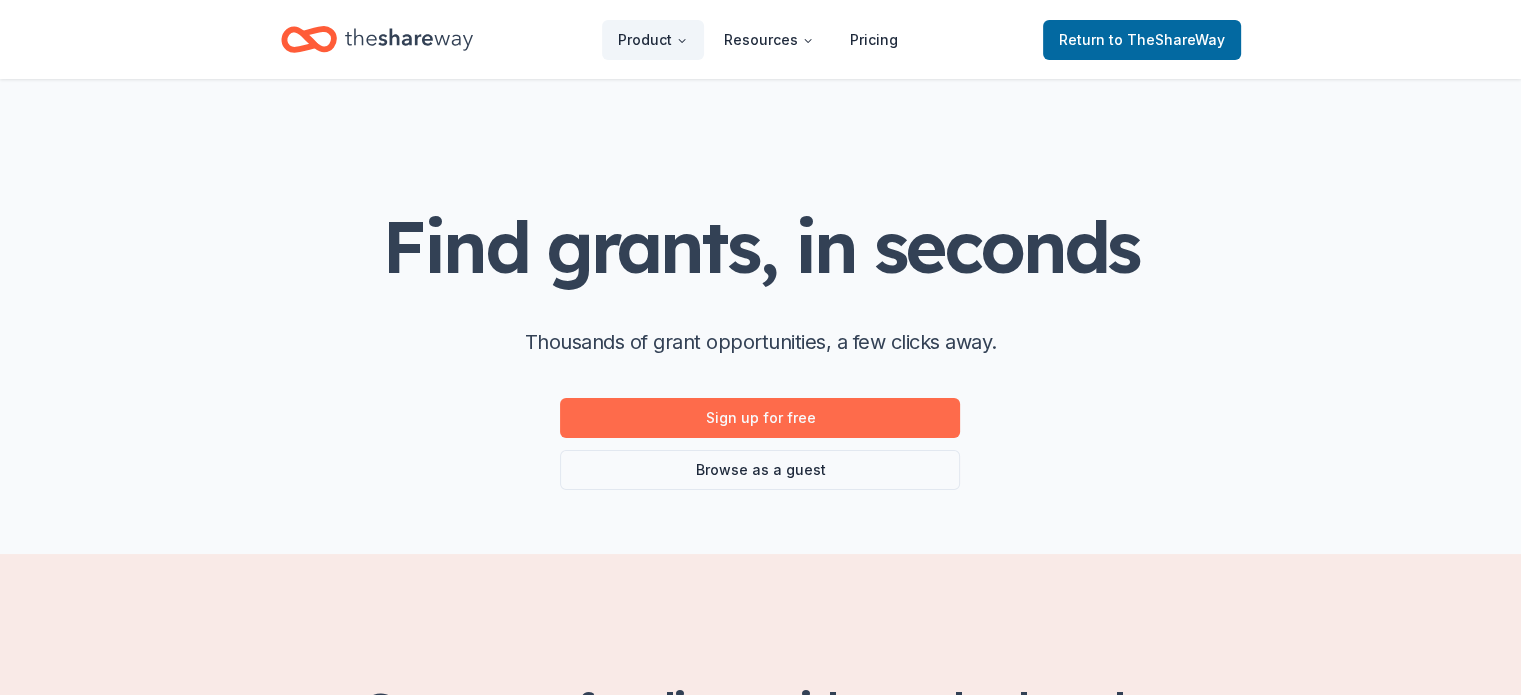 click on "Sign up for free" at bounding box center [760, 418] 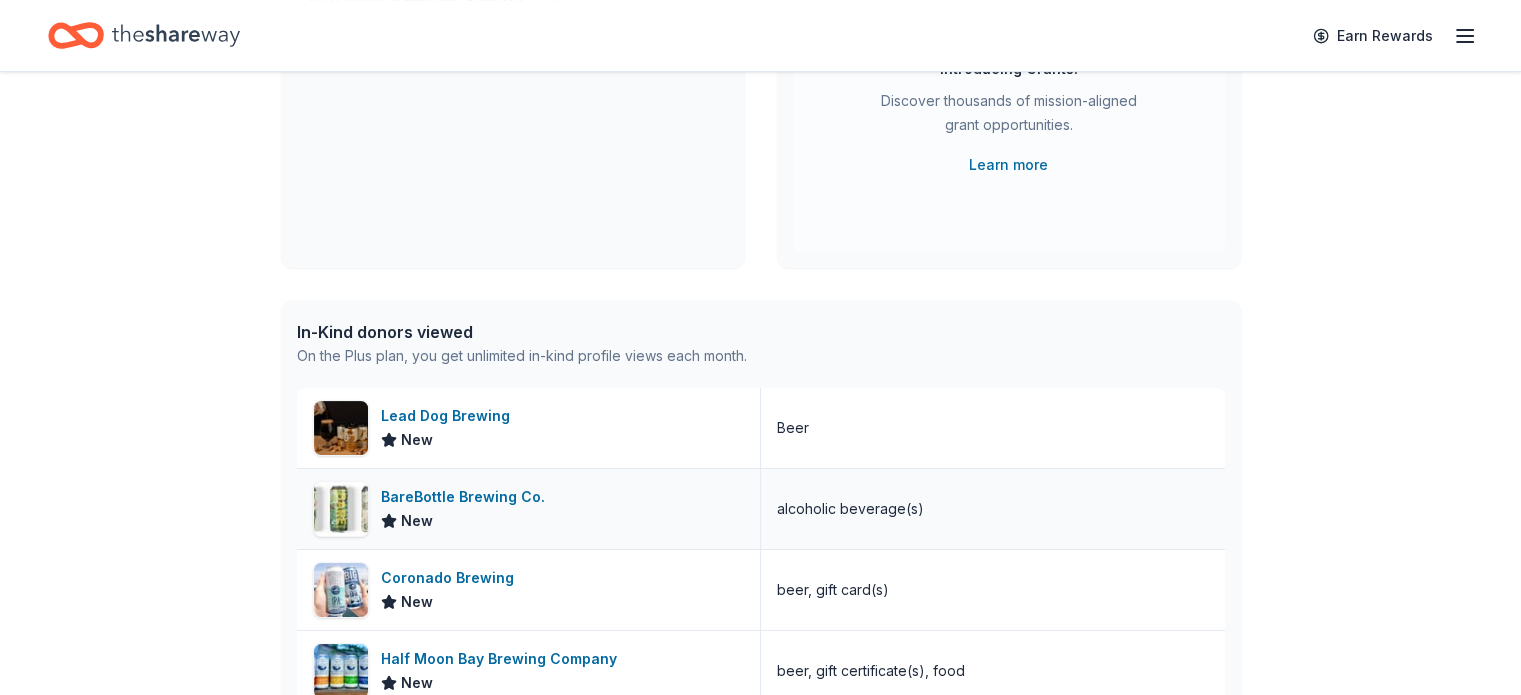 scroll, scrollTop: 400, scrollLeft: 0, axis: vertical 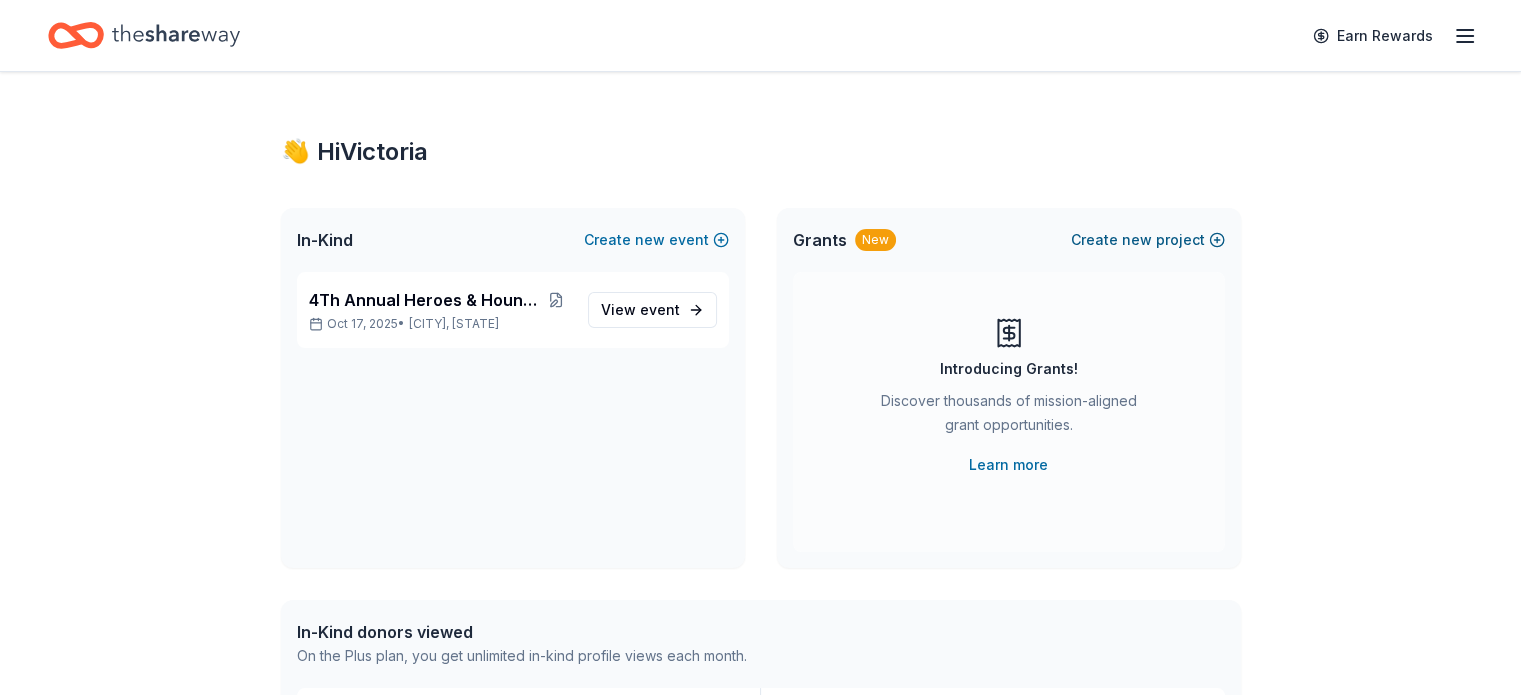 click on "Create  new  project" at bounding box center [1148, 240] 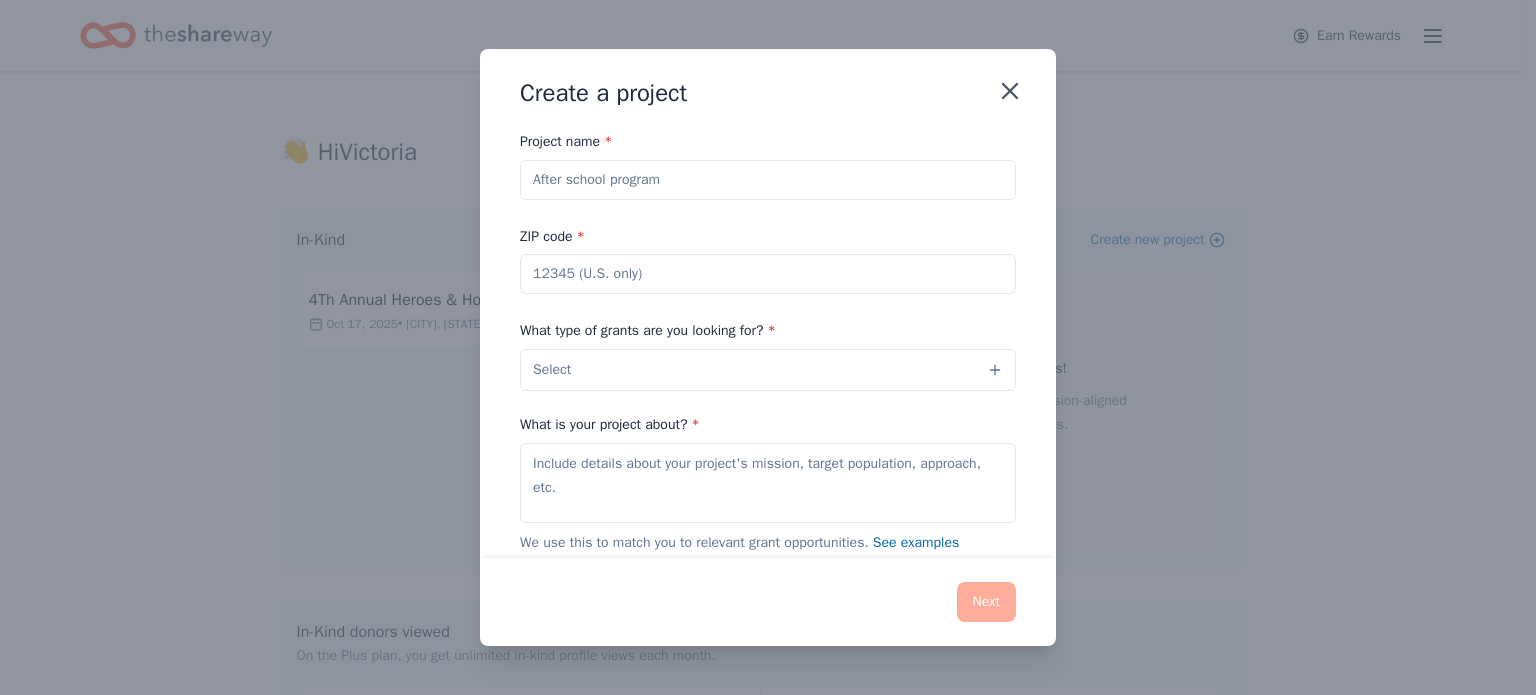click on "Project name *" at bounding box center [768, 180] 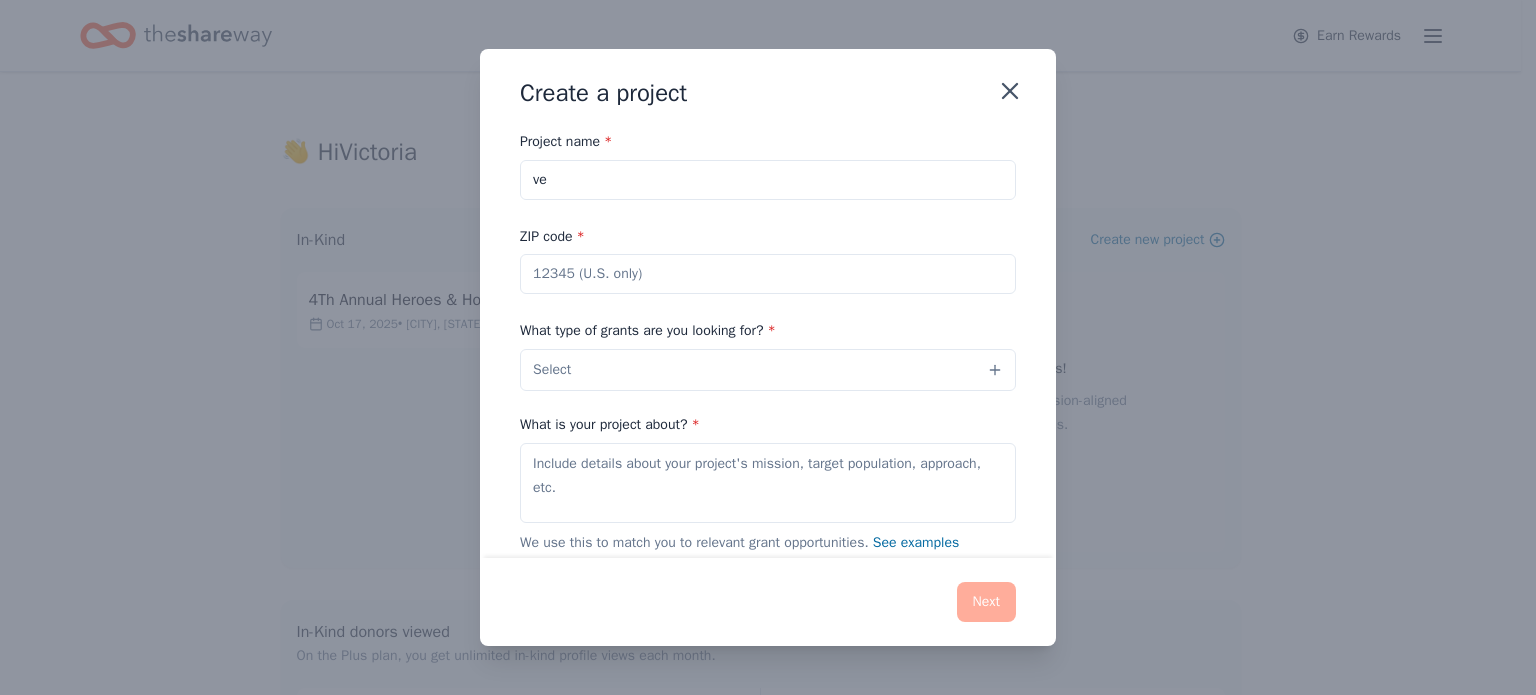 type on "v" 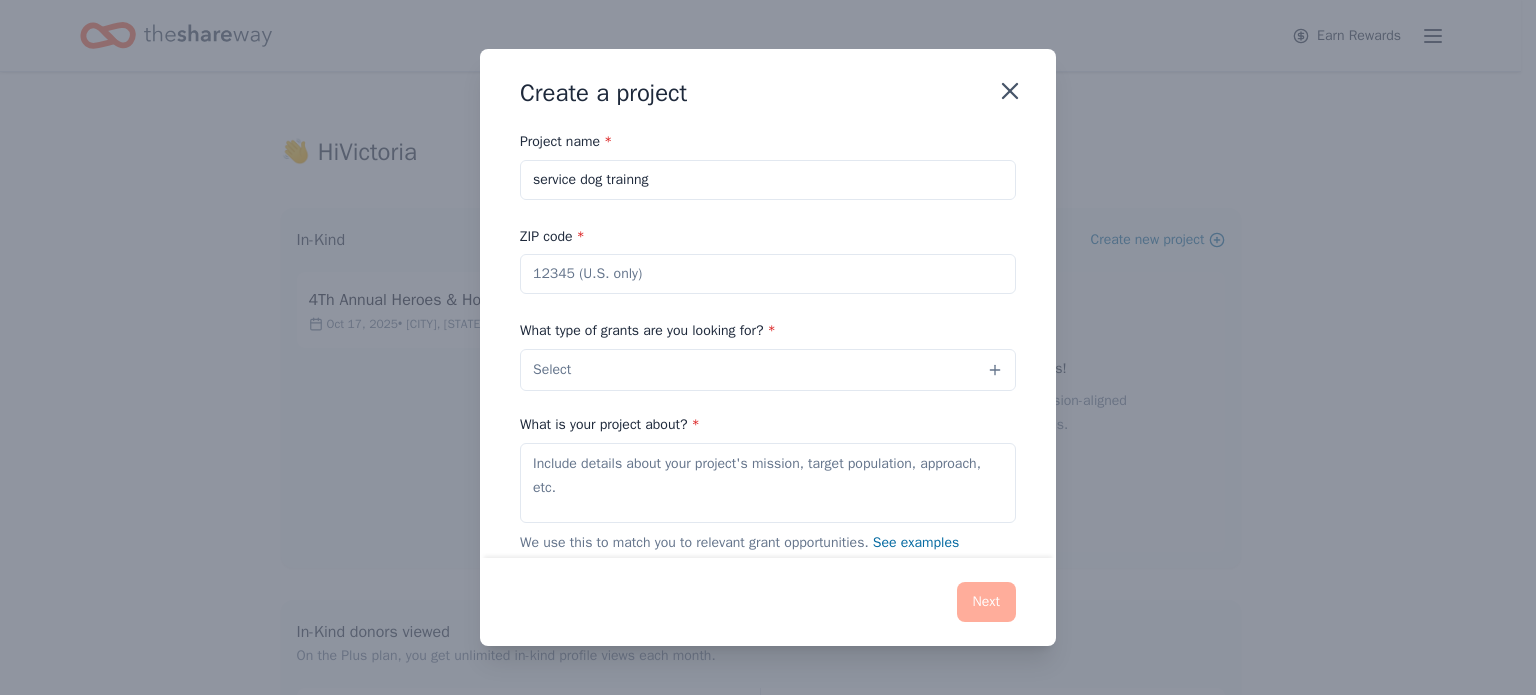 type on "service dog trainng" 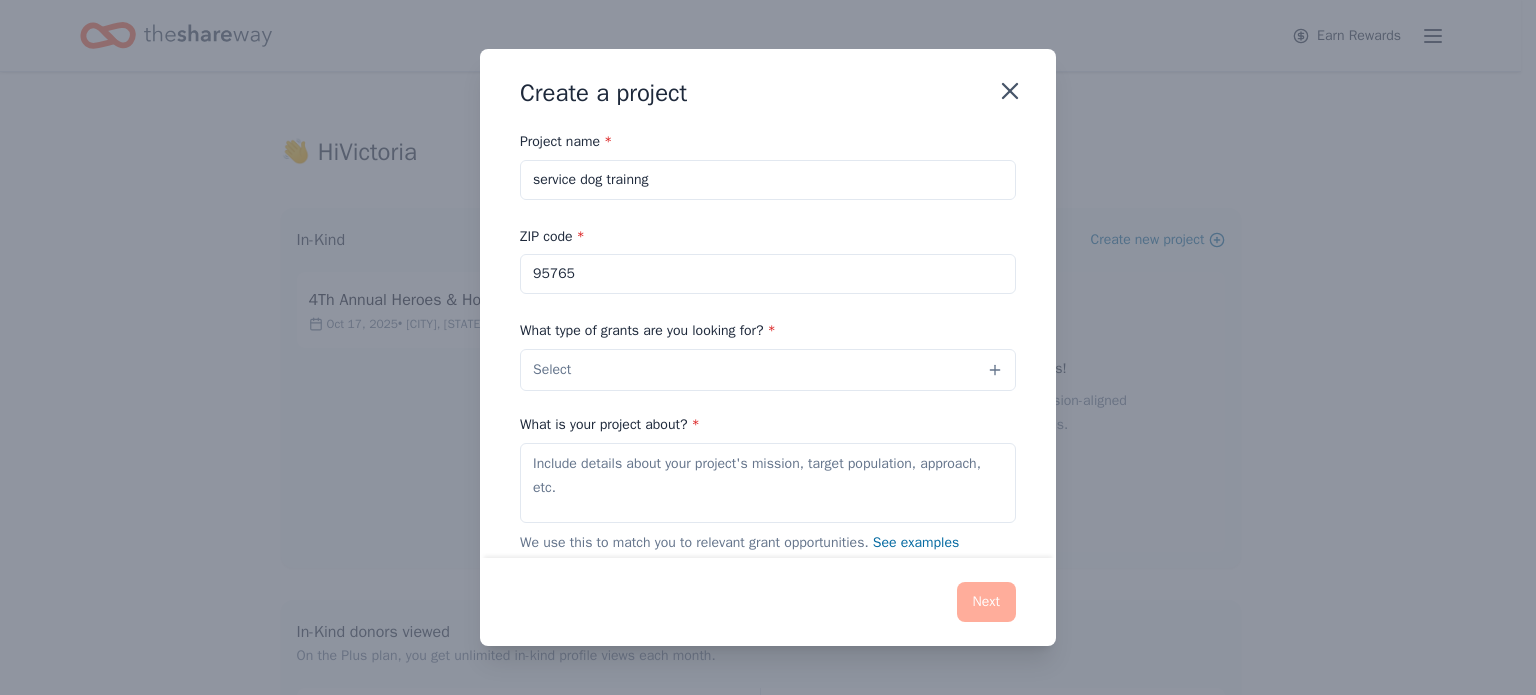 type on "95765" 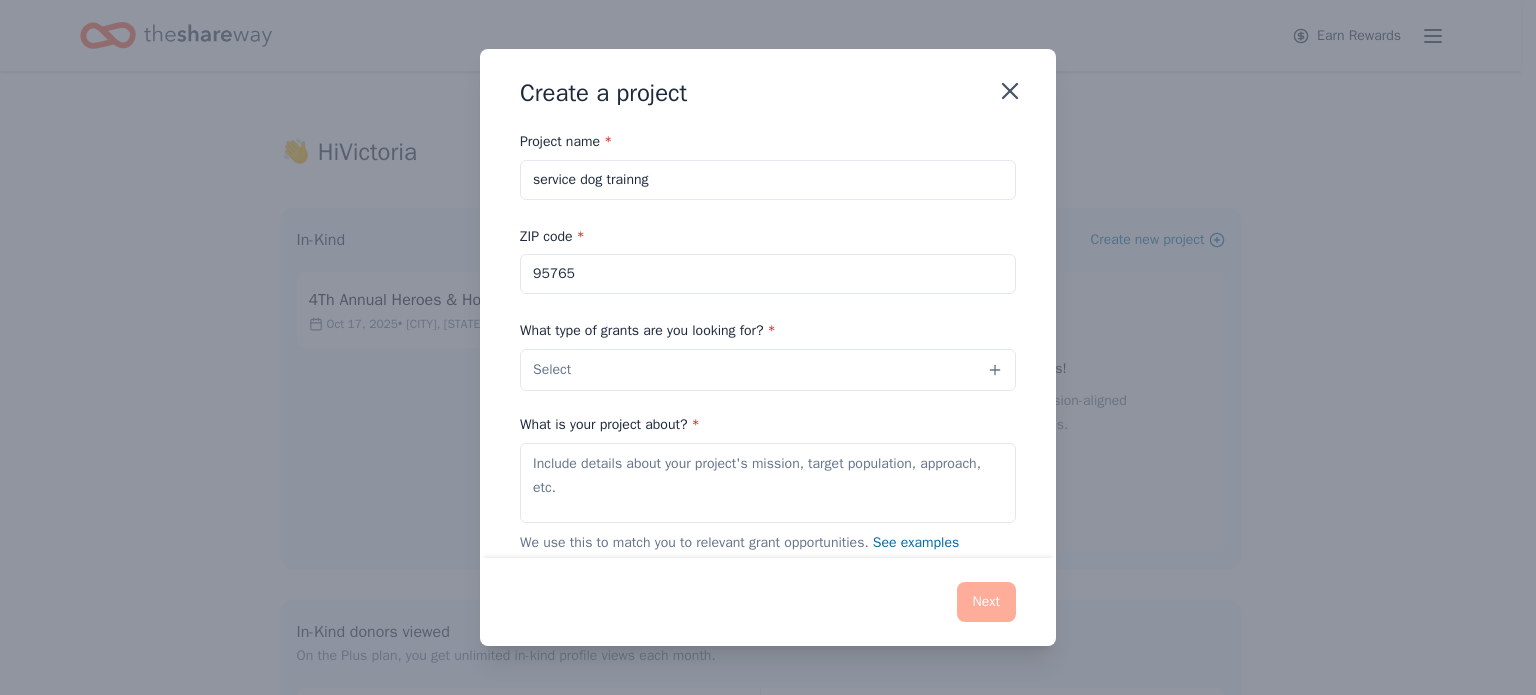 click on "Select" at bounding box center [768, 370] 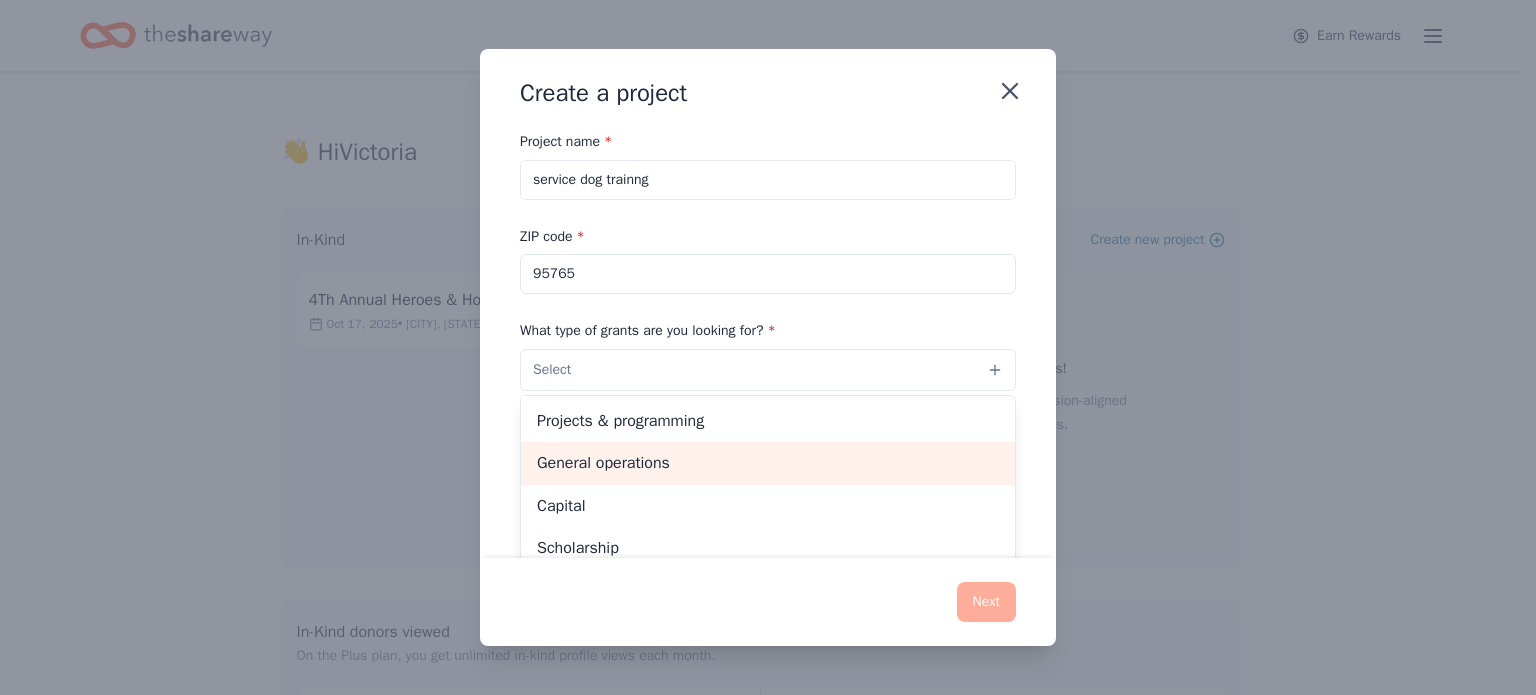 click on "General operations" at bounding box center (768, 463) 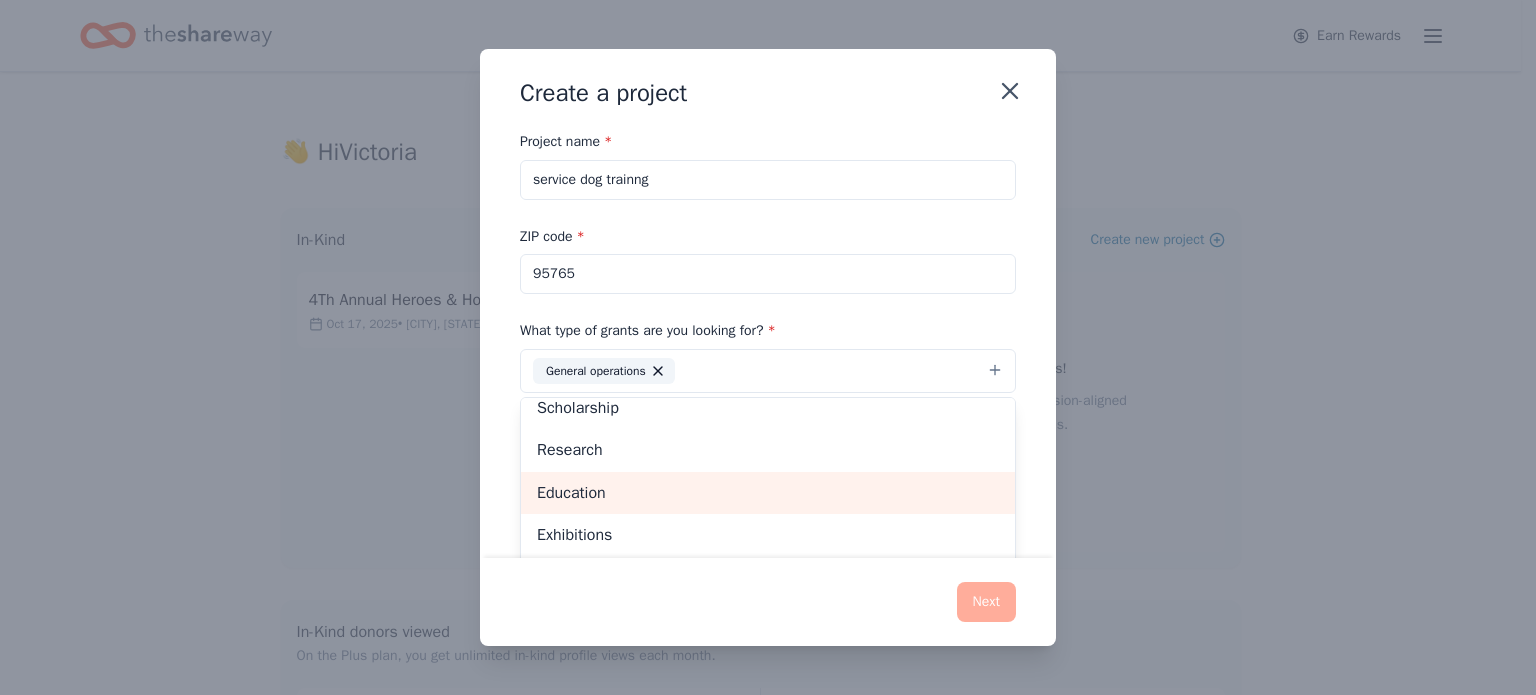 scroll, scrollTop: 193, scrollLeft: 0, axis: vertical 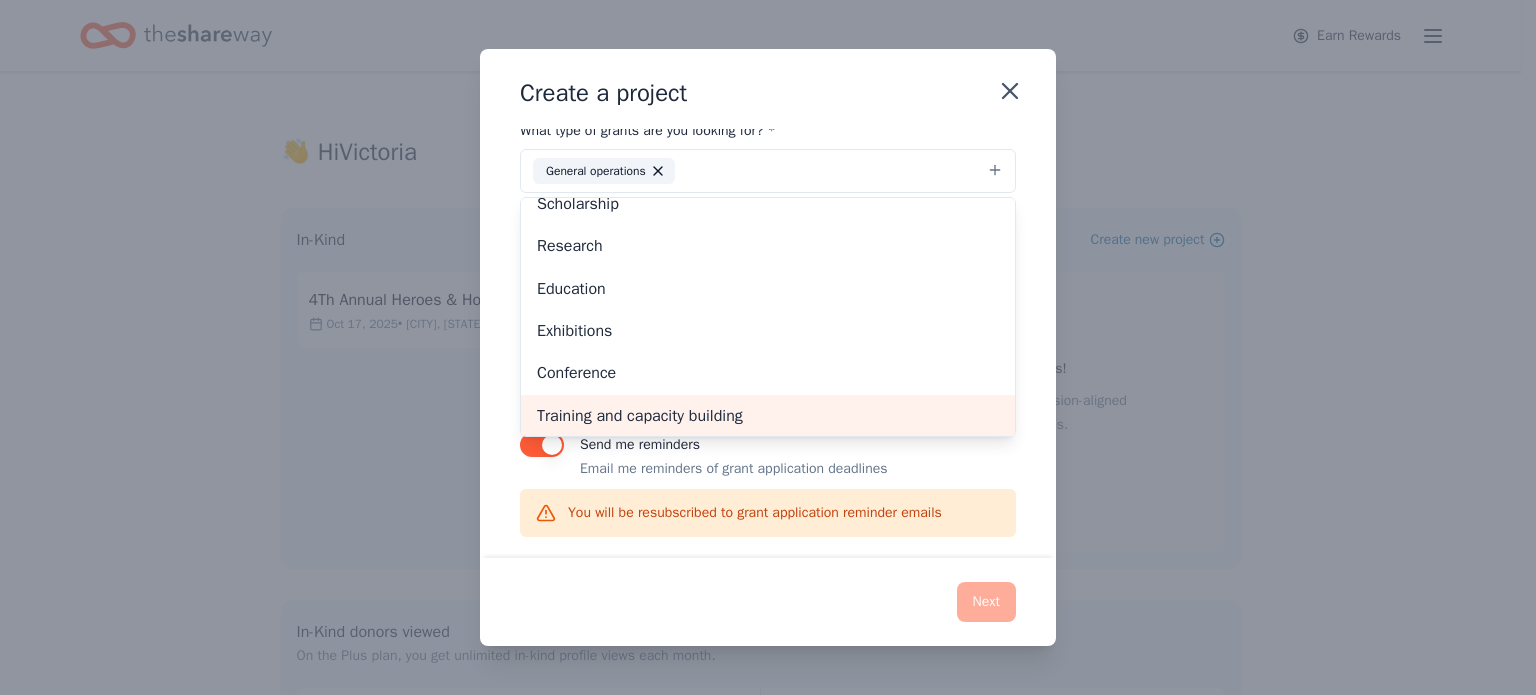 click on "Training and capacity building" at bounding box center [768, 416] 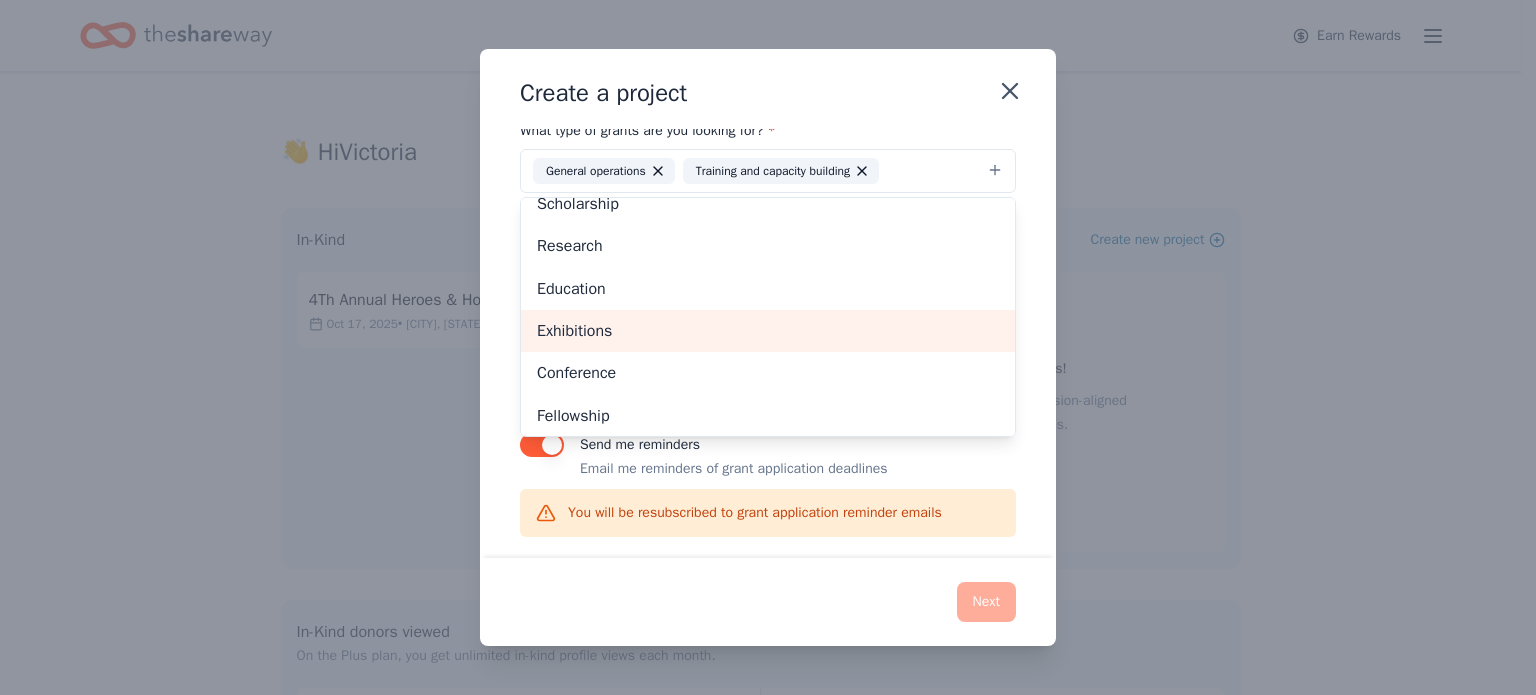 scroll, scrollTop: 0, scrollLeft: 0, axis: both 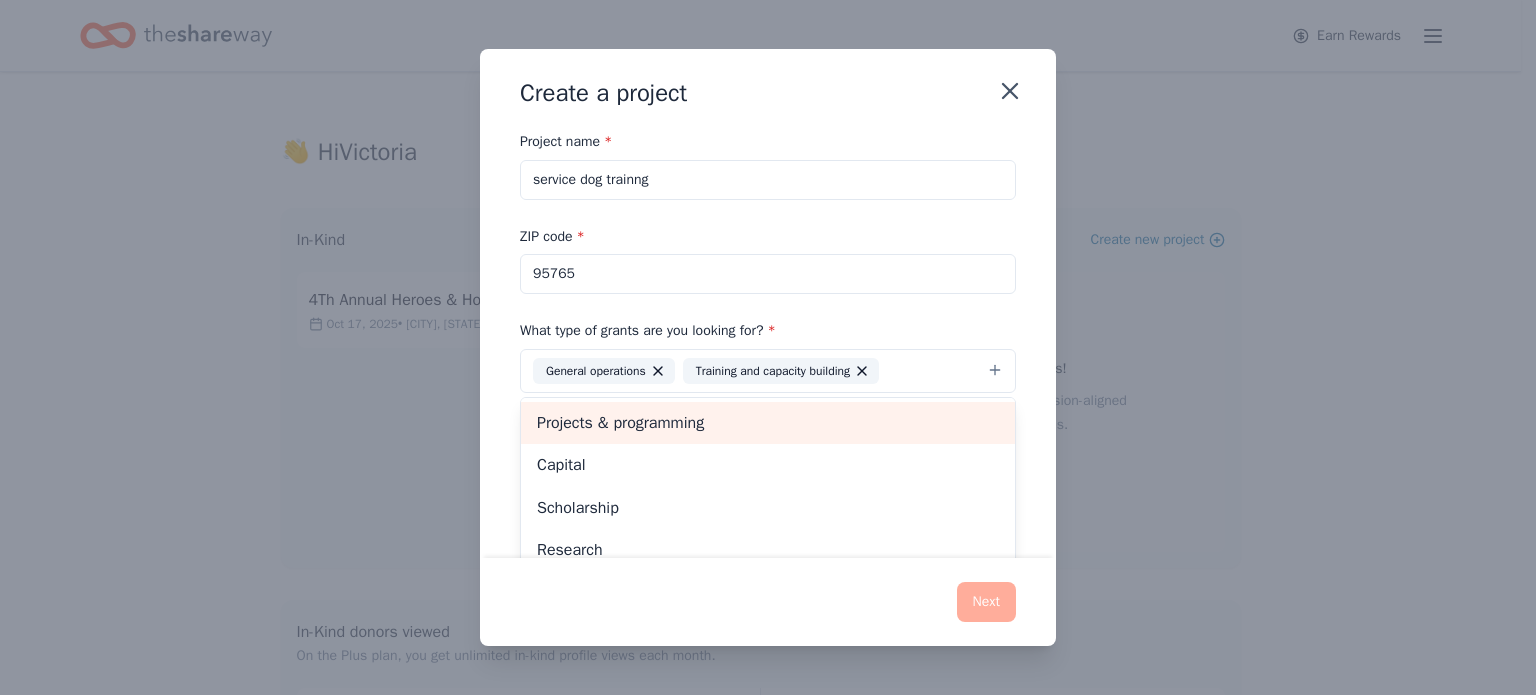 click on "Projects & programming" at bounding box center (768, 423) 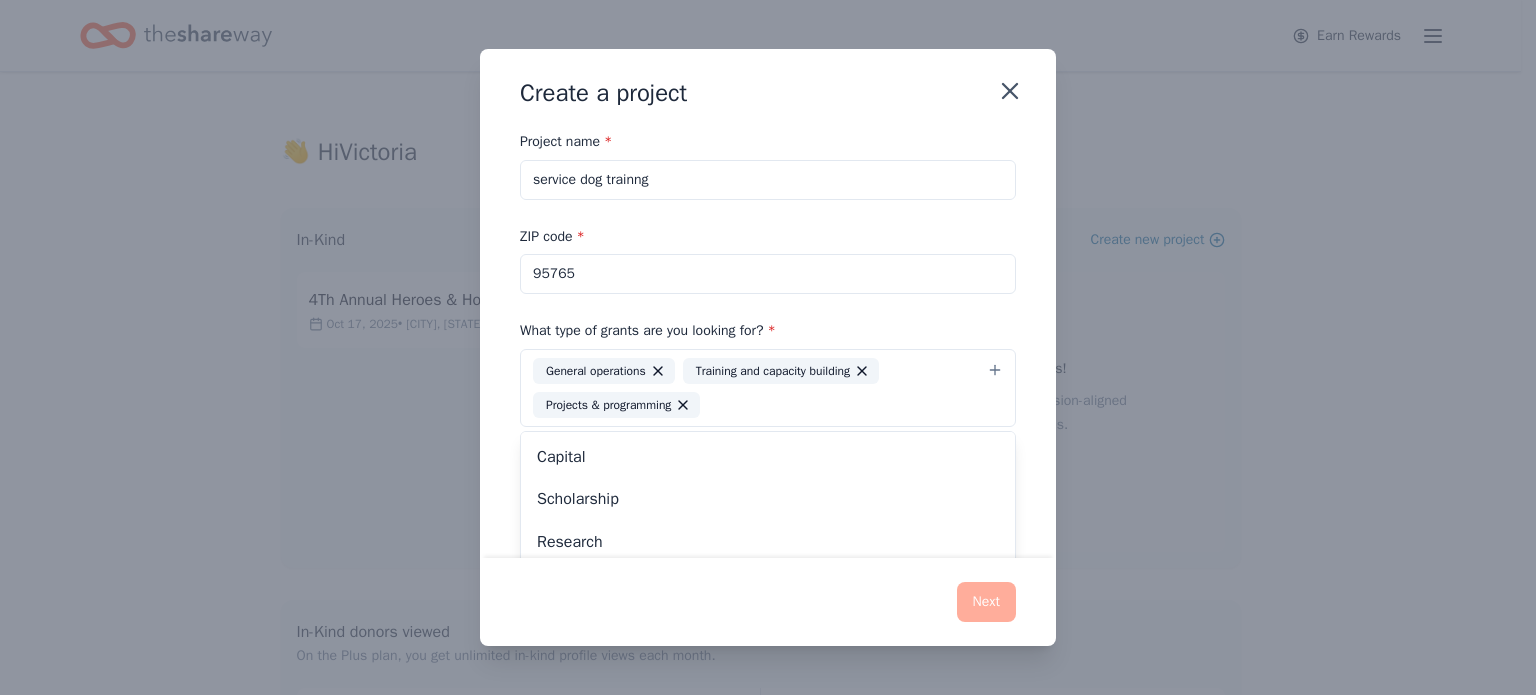 click on "Create a project Project name * service dog trainng ZIP code * 95765 What type of grants are you looking for? * General operations Training and capacity building Projects & programming Capital Scholarship Research Education Exhibitions Conference Fellowship Other What is your project about? * We use this to match you to relevant grant opportunities.   See examples We recommend at least 300 characters to get the best grant matches. Send me reminders Email me reminders of grant application deadlines You will be resubscribed to grant application reminder emails Next" at bounding box center (768, 347) 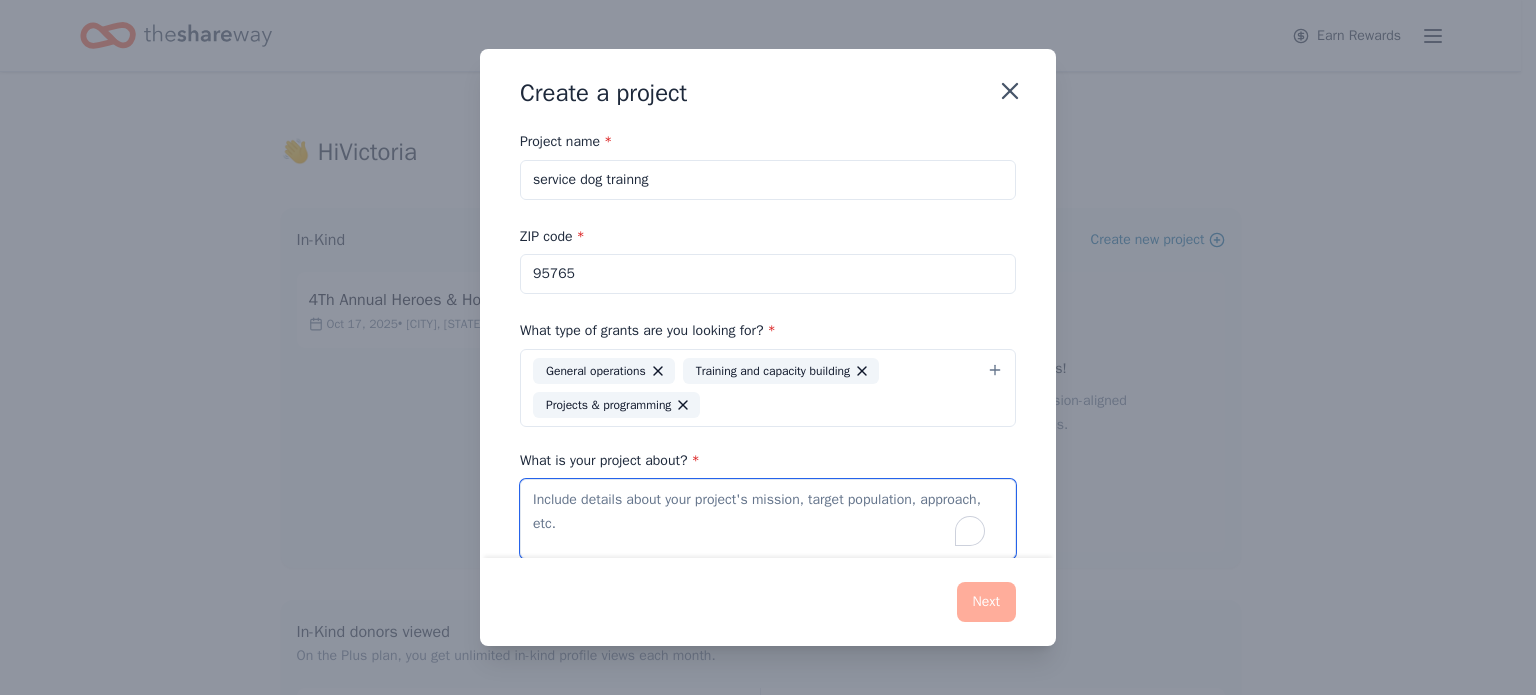 drag, startPoint x: 532, startPoint y: 498, endPoint x: 615, endPoint y: 511, distance: 84.0119 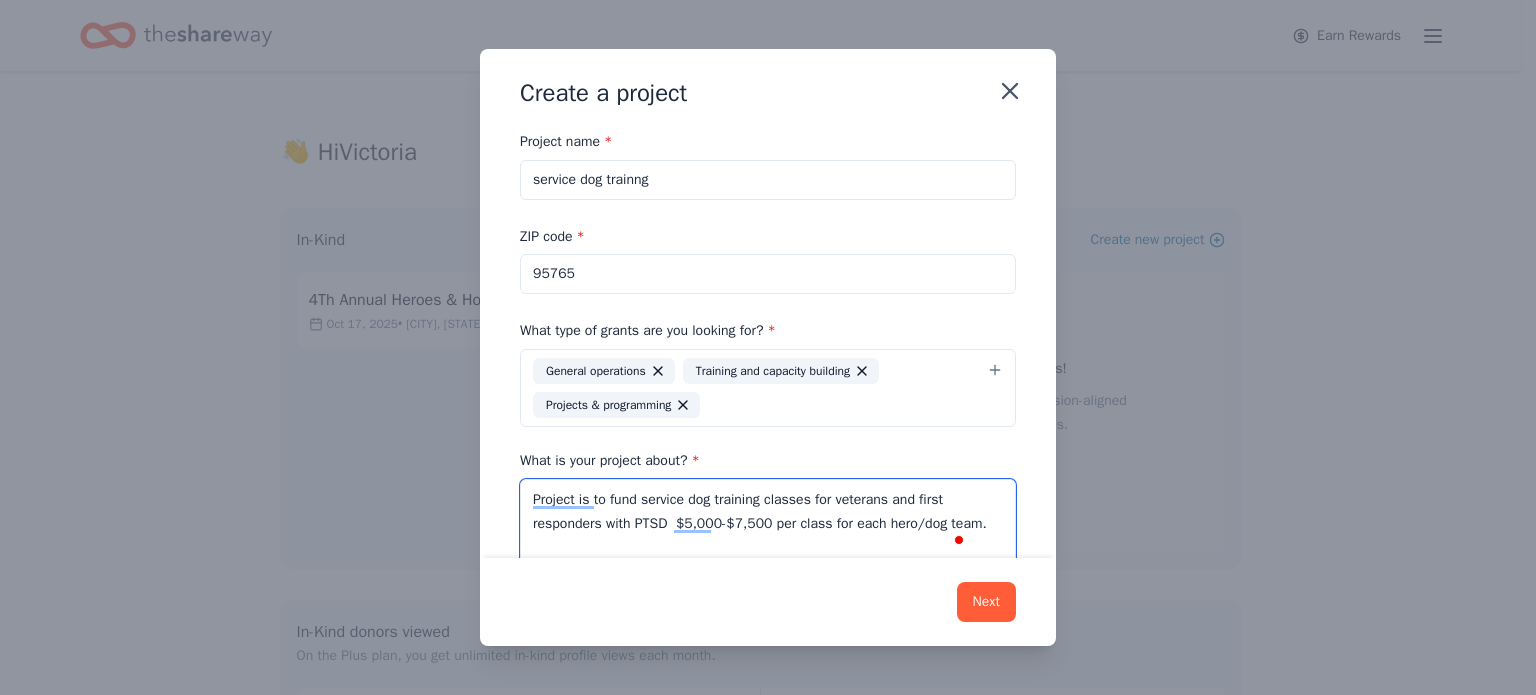 scroll, scrollTop: 100, scrollLeft: 0, axis: vertical 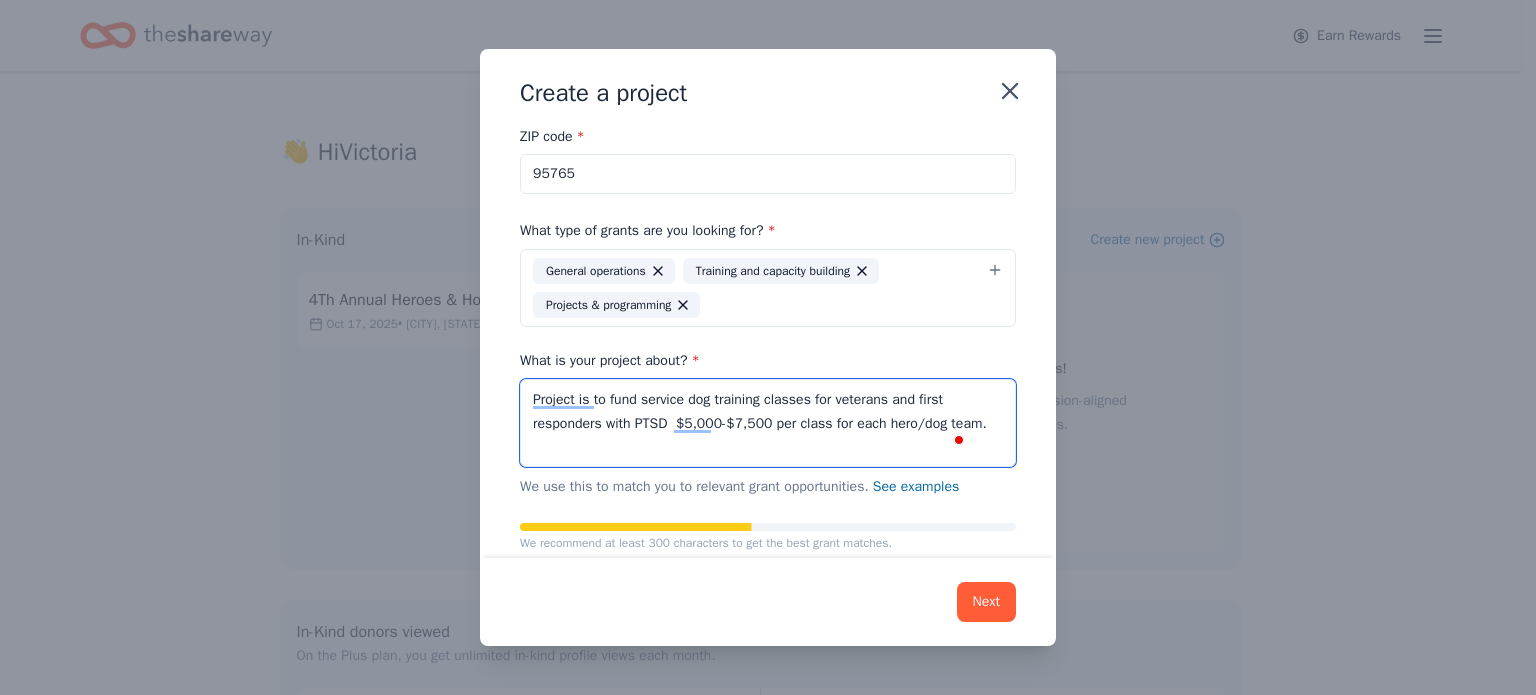 click on "Project is to fund service dog training classes for veterans and first responders with PTSD  $5,000-$7,500 per class for each hero/dog team." at bounding box center (768, 423) 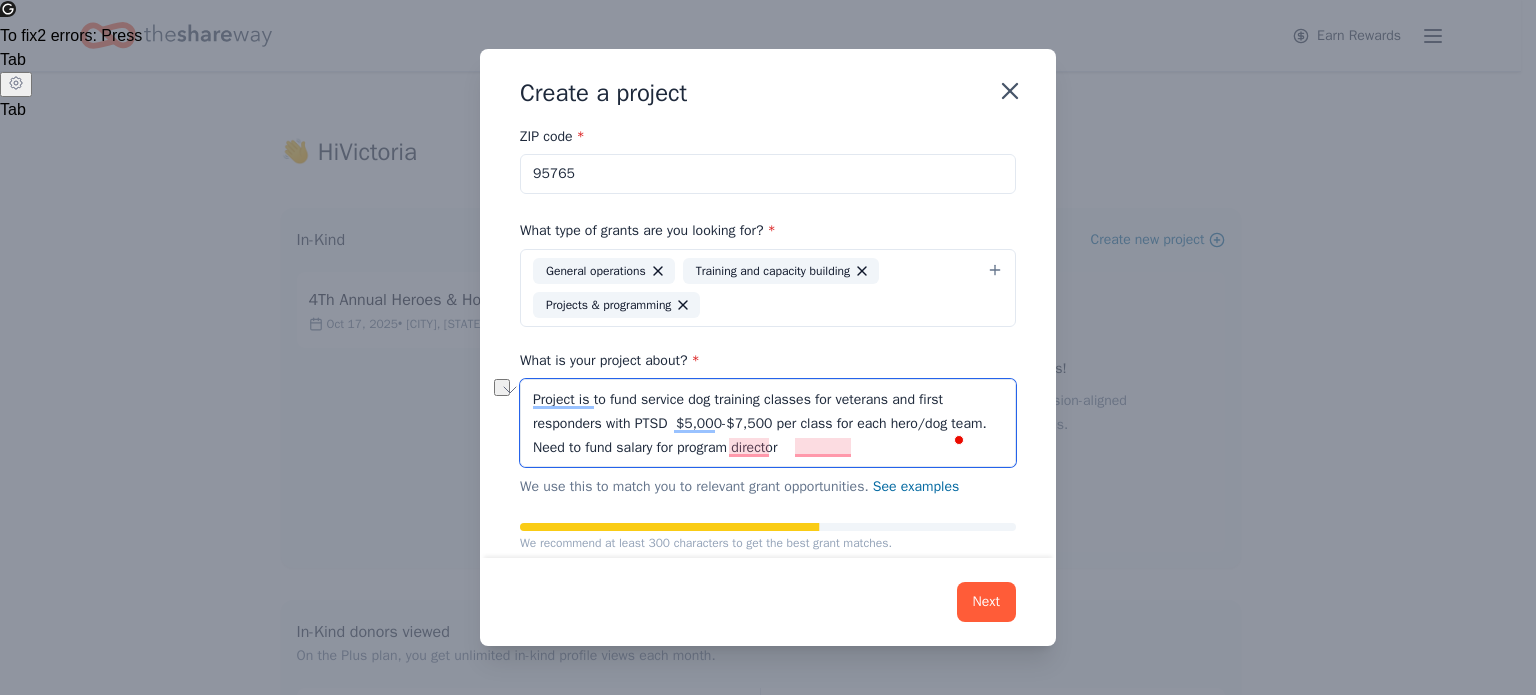 drag, startPoint x: 637, startPoint y: 445, endPoint x: 907, endPoint y: 458, distance: 270.31277 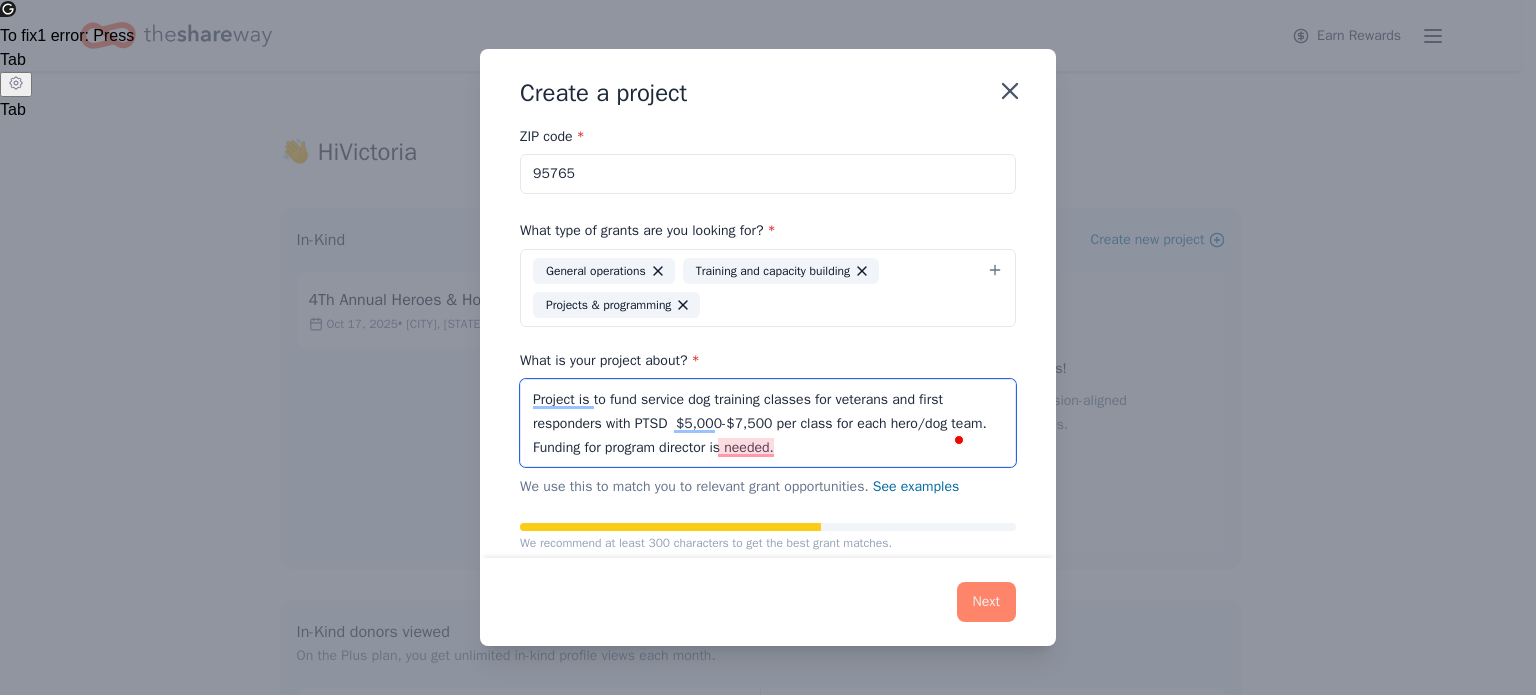 type on "Project is to fund service dog training classes for veterans and first responders with PTSD  $5,000-$7,500 per class for each hero/dog team. Funding for program director is needed." 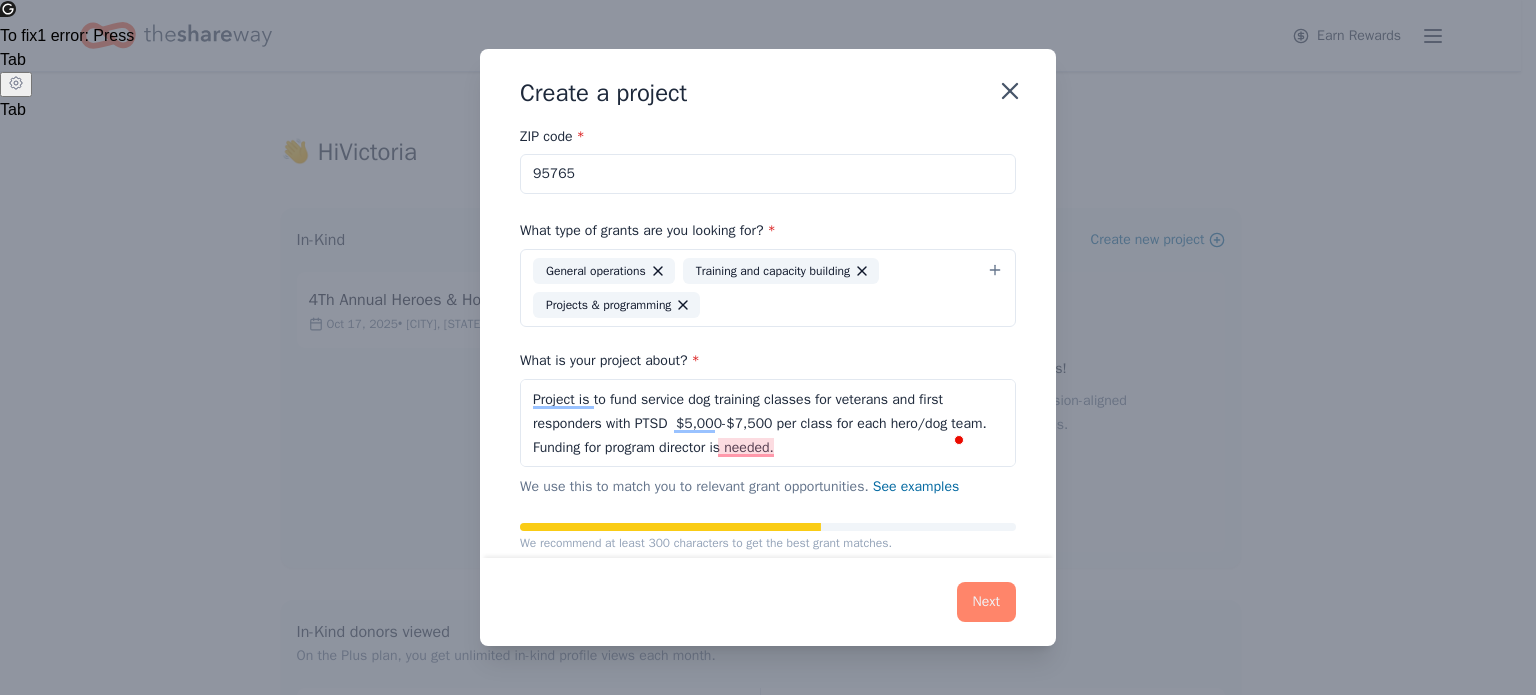 click on "Next" at bounding box center [986, 602] 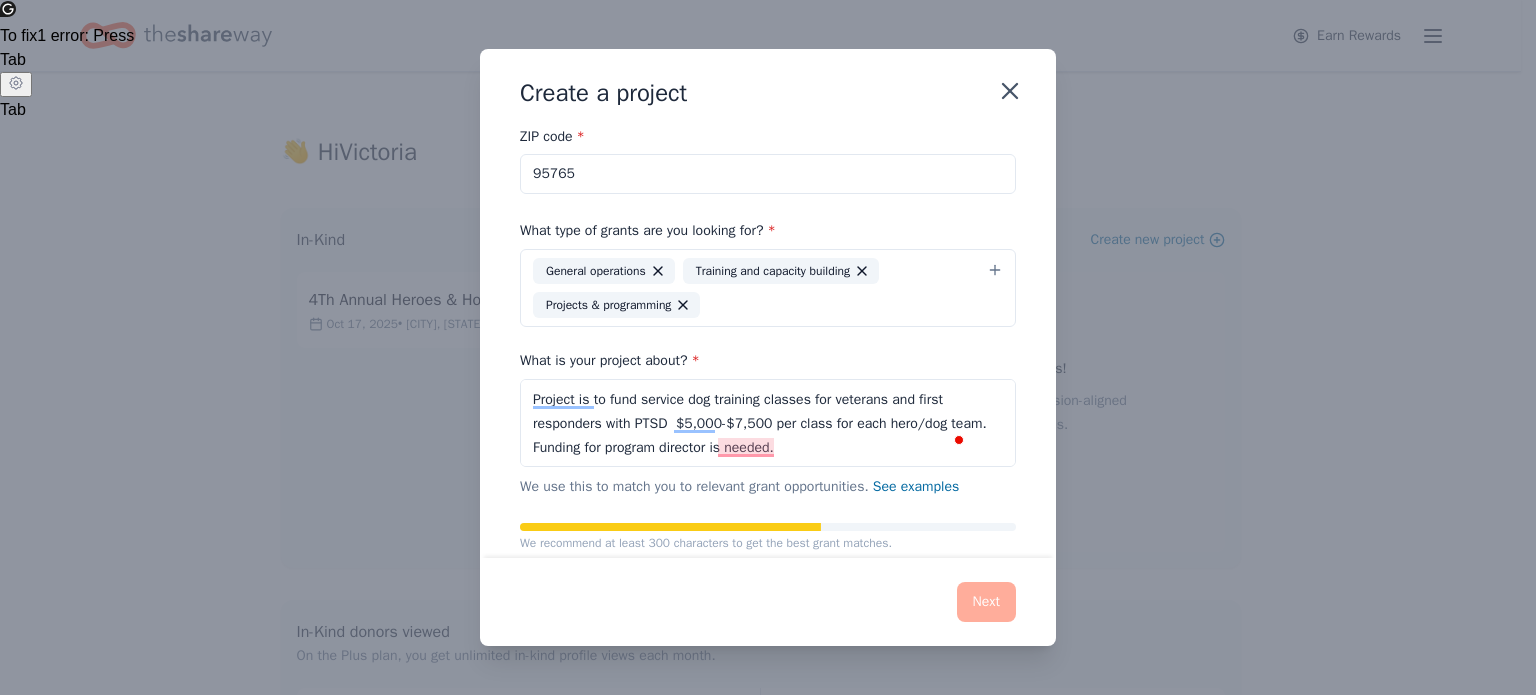 scroll, scrollTop: 0, scrollLeft: 0, axis: both 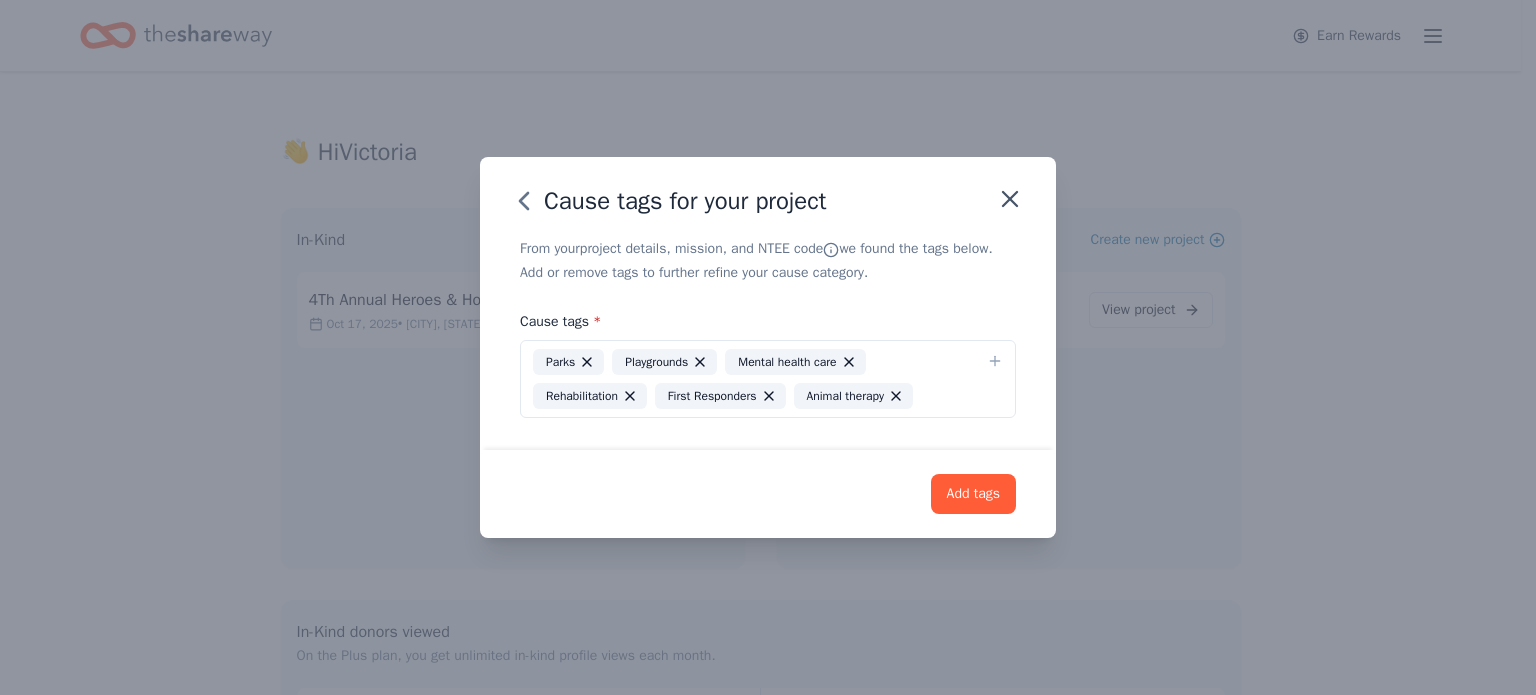 click 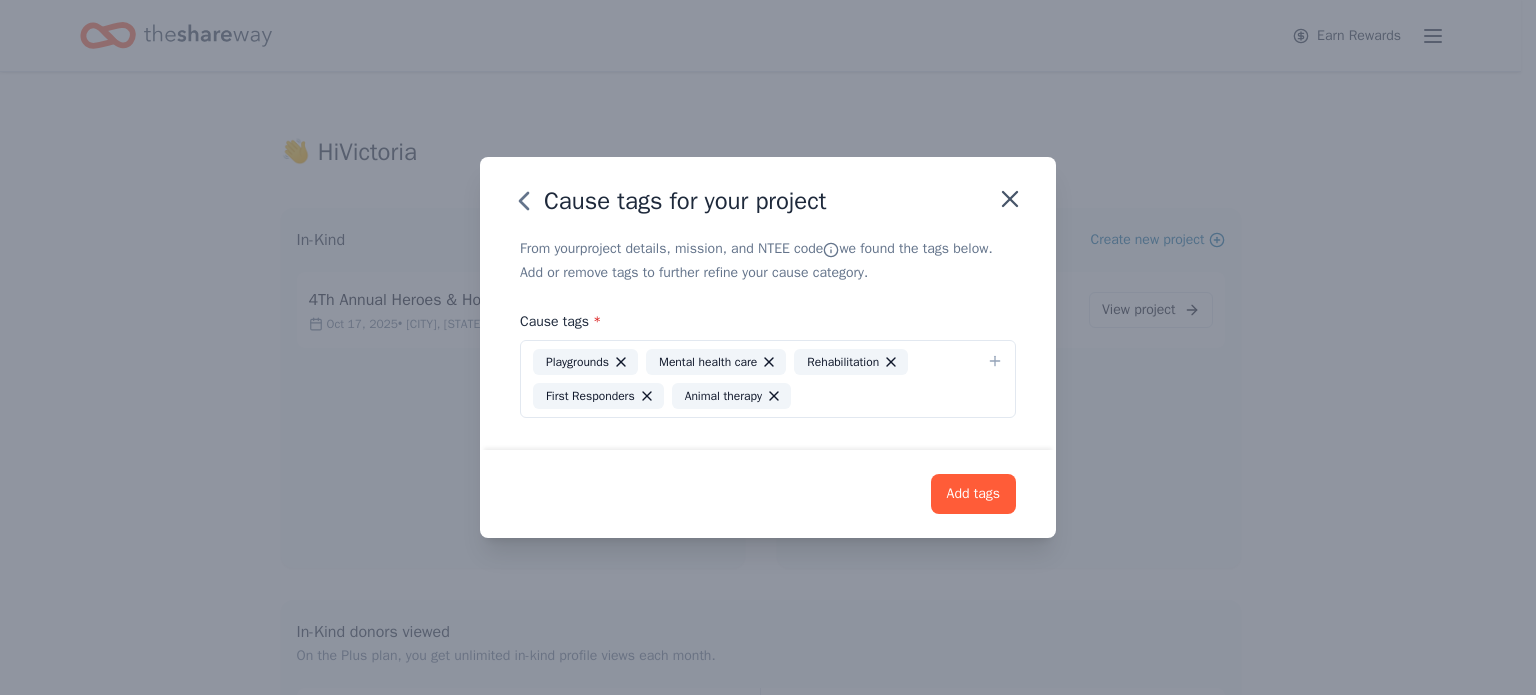 click 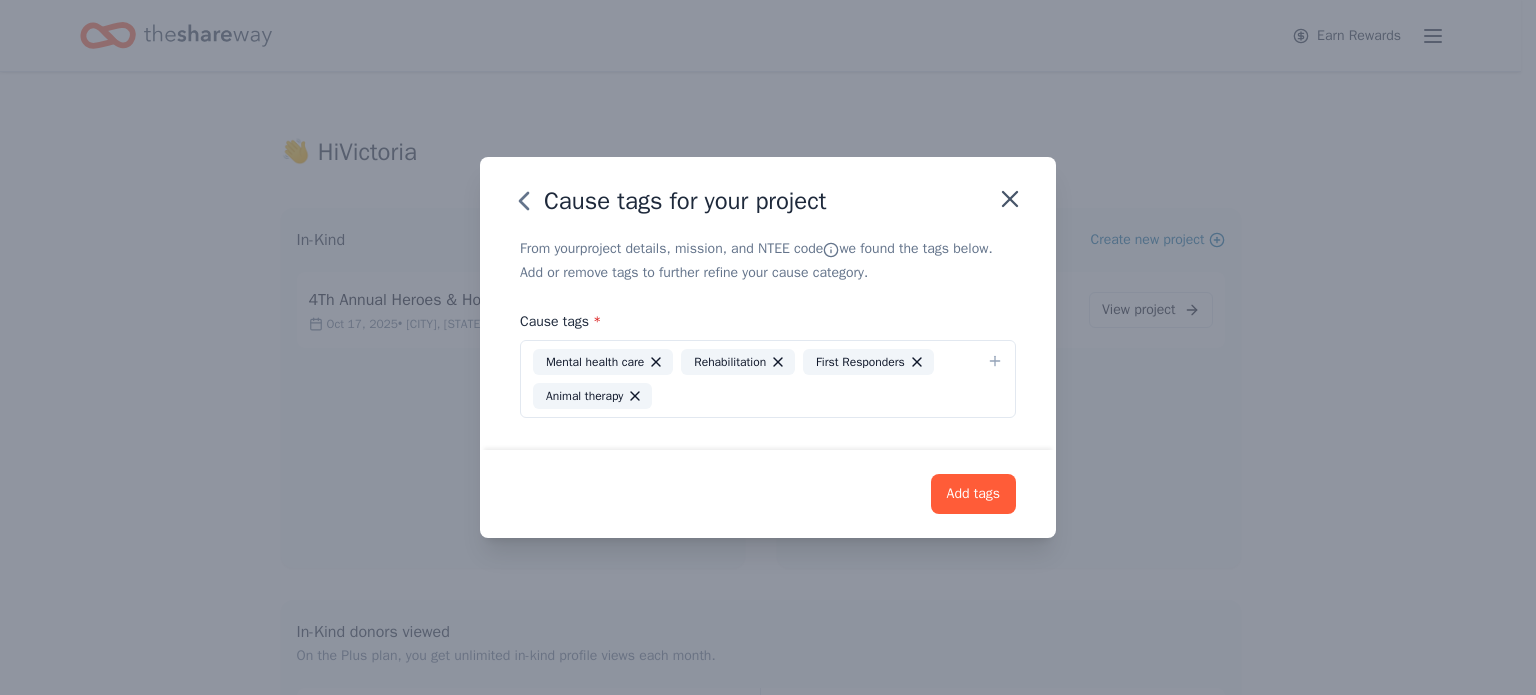 click on "Mental health care Rehabilitation First Responders Animal therapy" at bounding box center [756, 379] 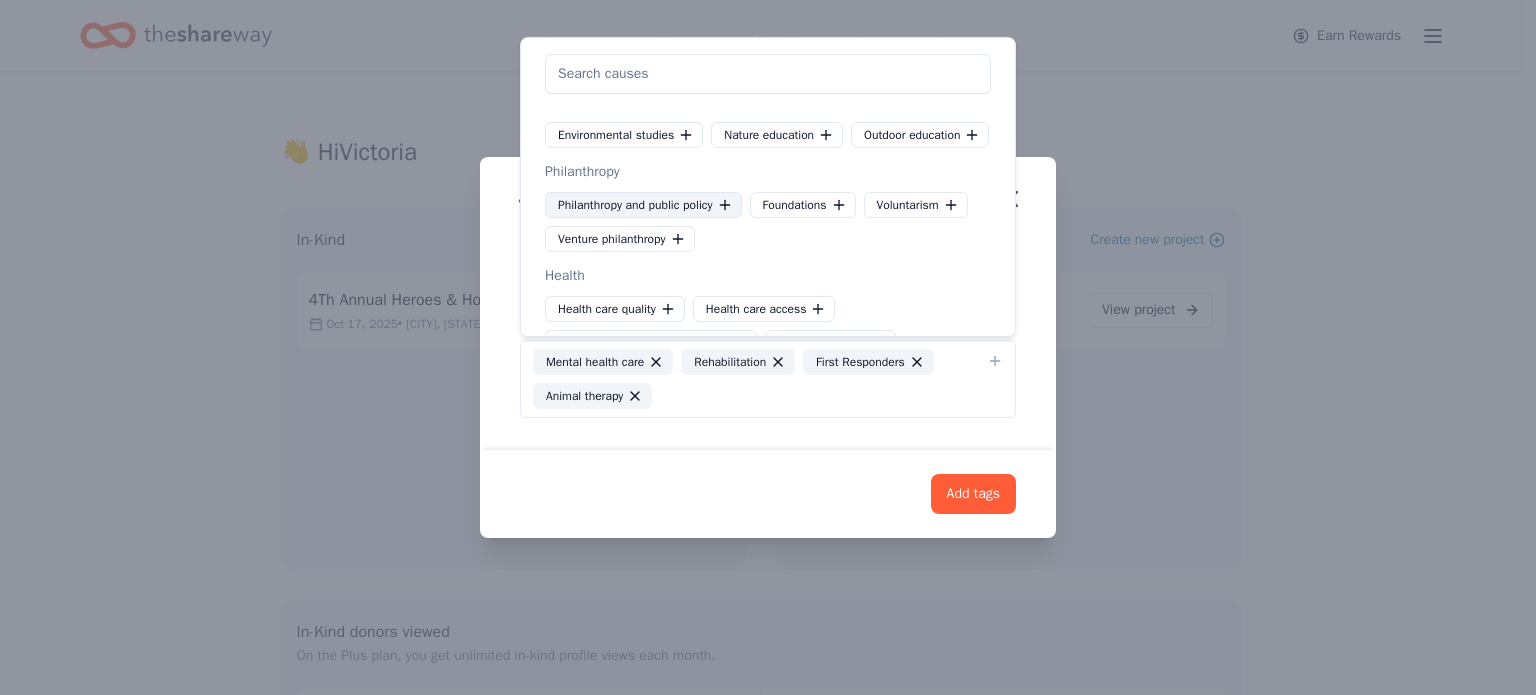 scroll, scrollTop: 2400, scrollLeft: 0, axis: vertical 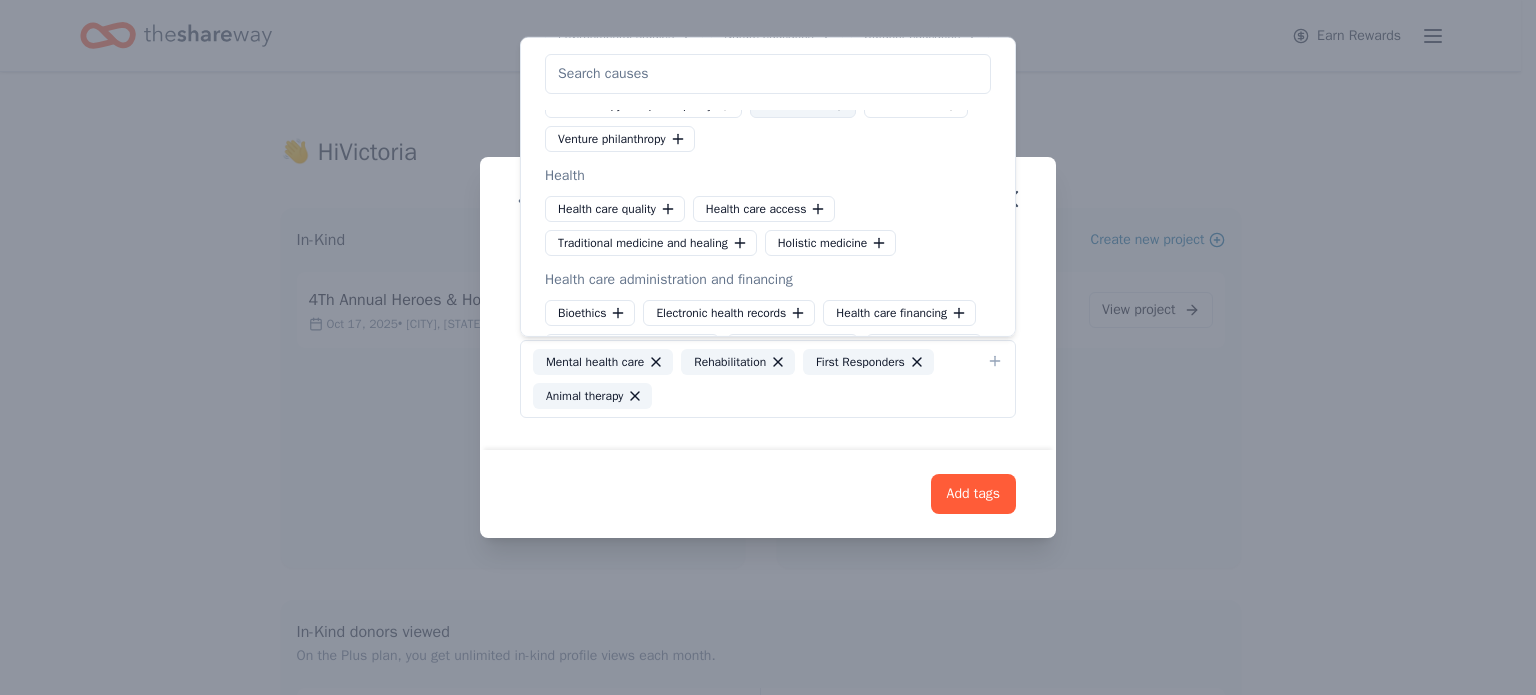 click on "Foundations" at bounding box center (803, 105) 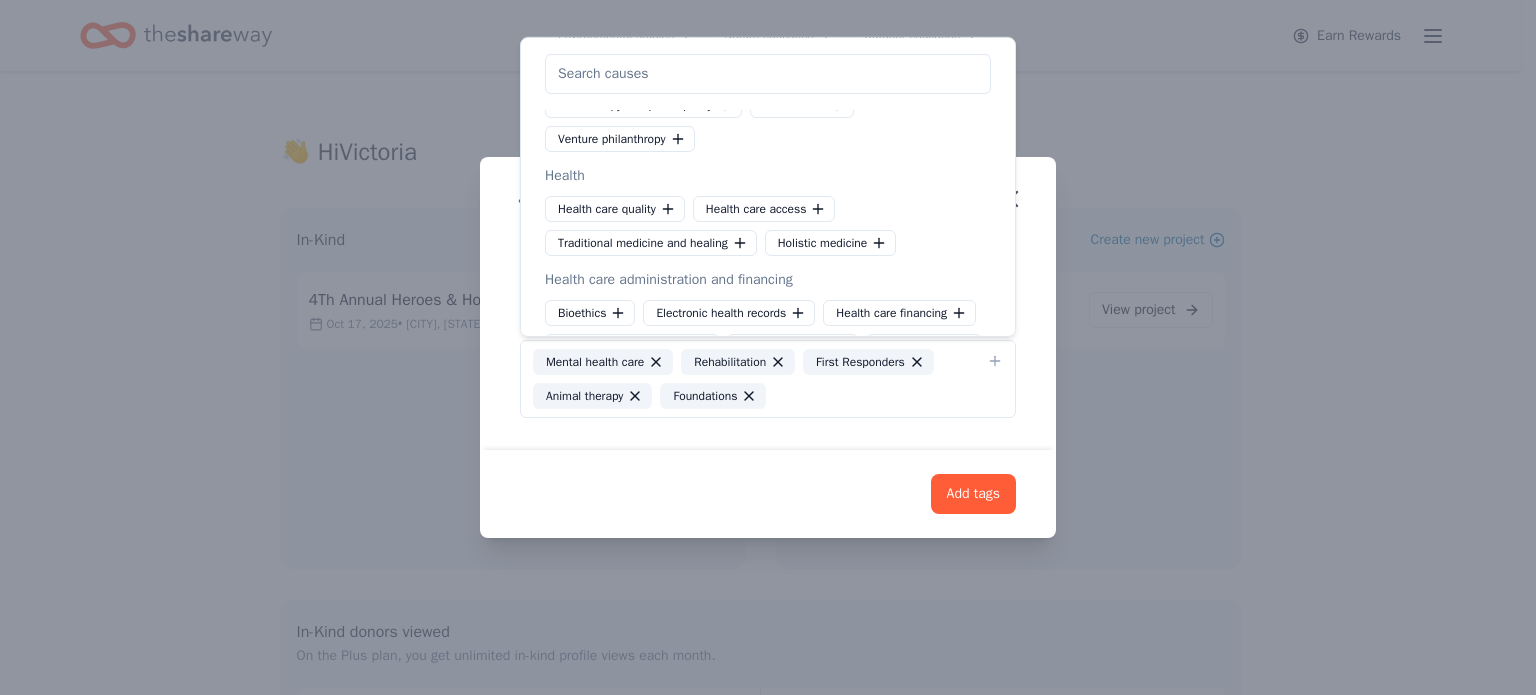 scroll, scrollTop: 2500, scrollLeft: 0, axis: vertical 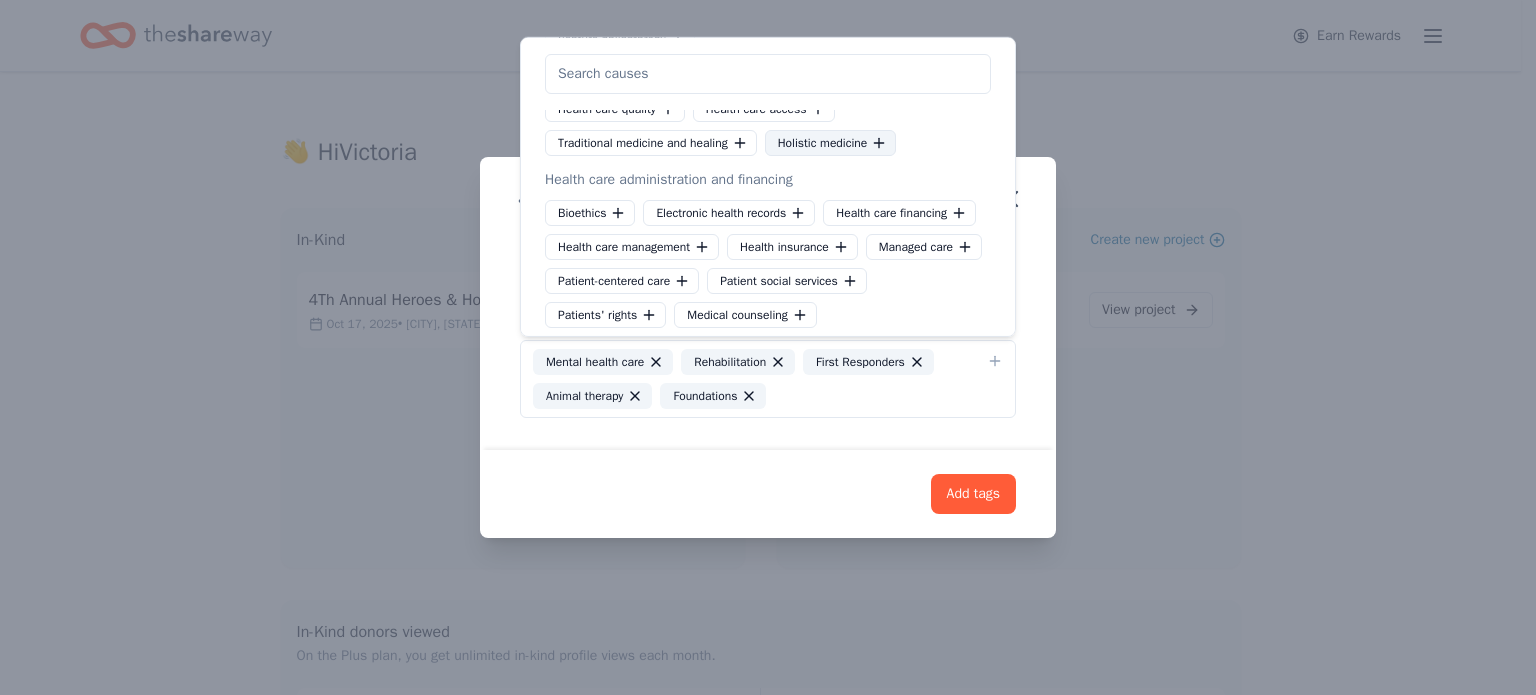 click on "Holistic medicine" at bounding box center [831, 143] 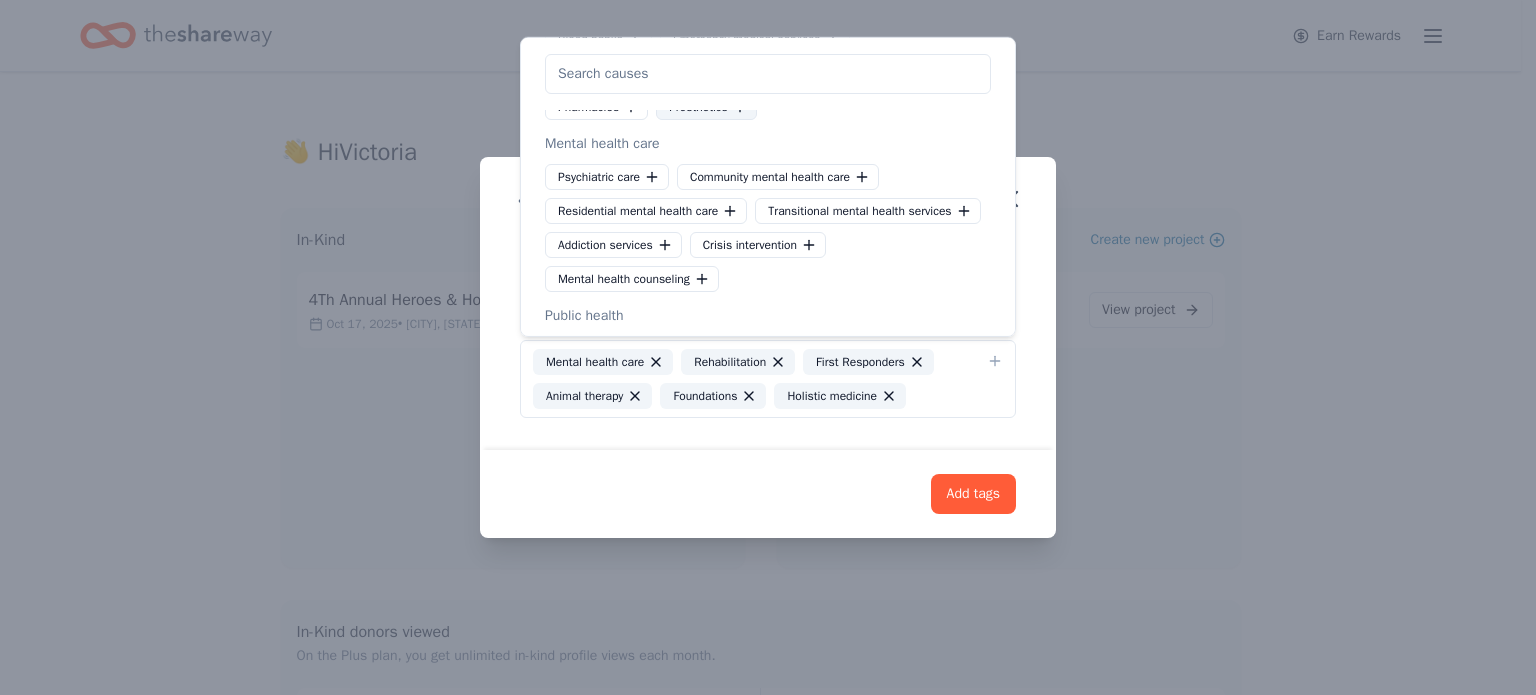 scroll, scrollTop: 3500, scrollLeft: 0, axis: vertical 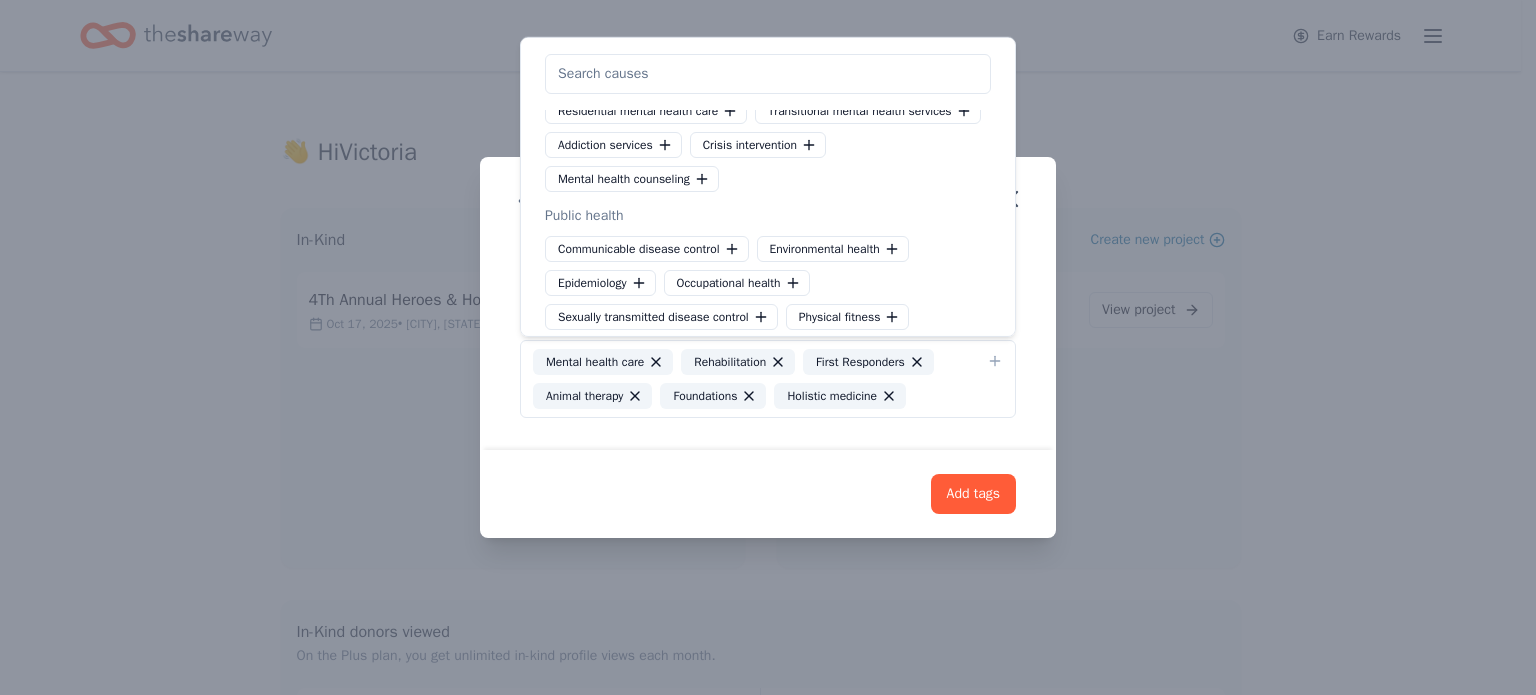 click on "Community mental health care" at bounding box center (778, 77) 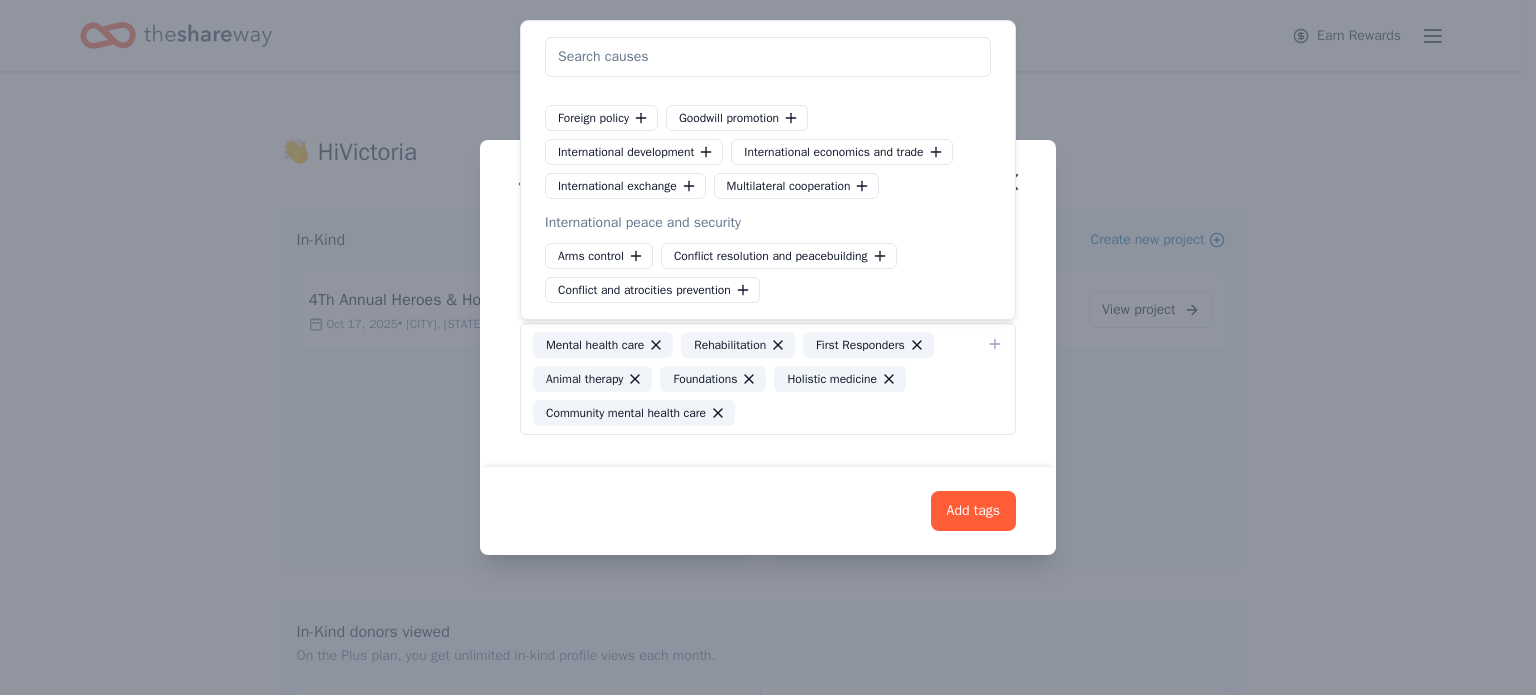 scroll, scrollTop: 11200, scrollLeft: 0, axis: vertical 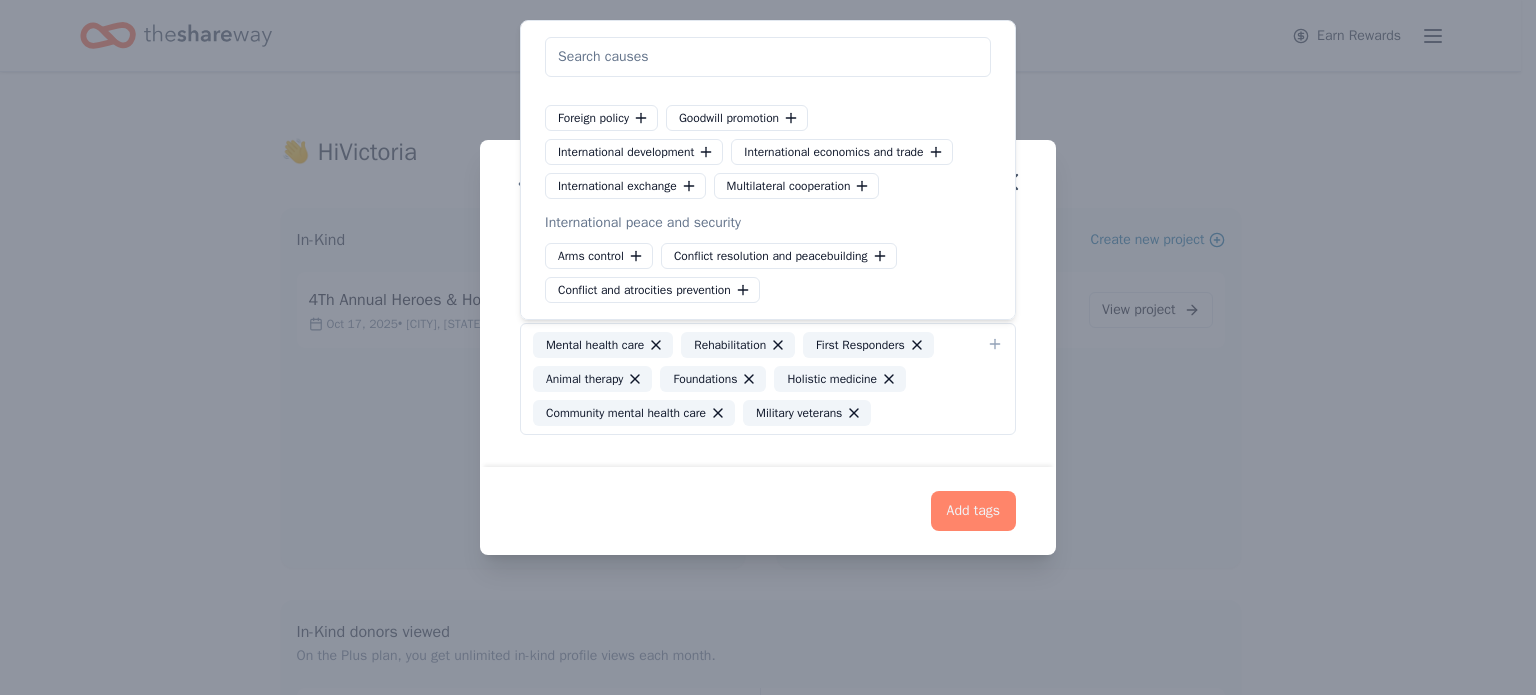 click on "Add tags" at bounding box center [973, 511] 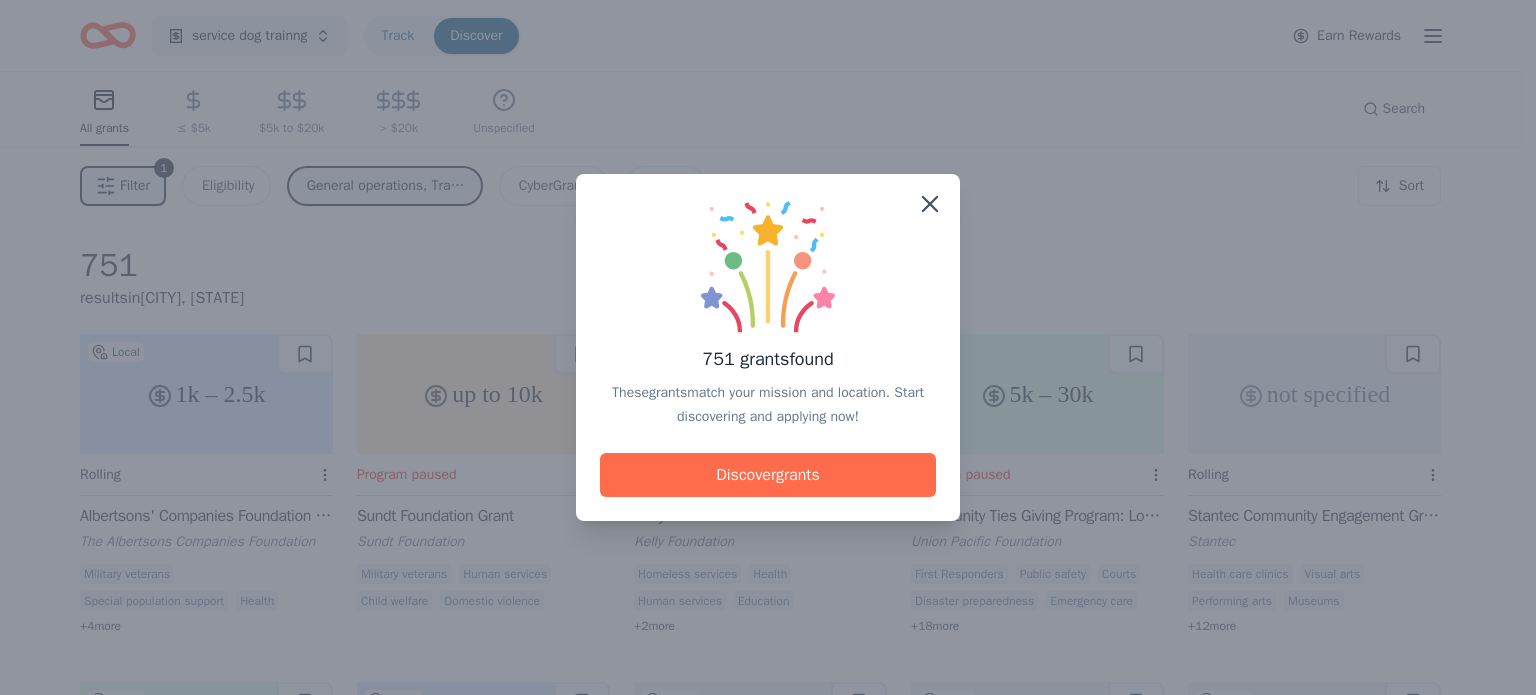 click on "Discover  grants" at bounding box center (768, 475) 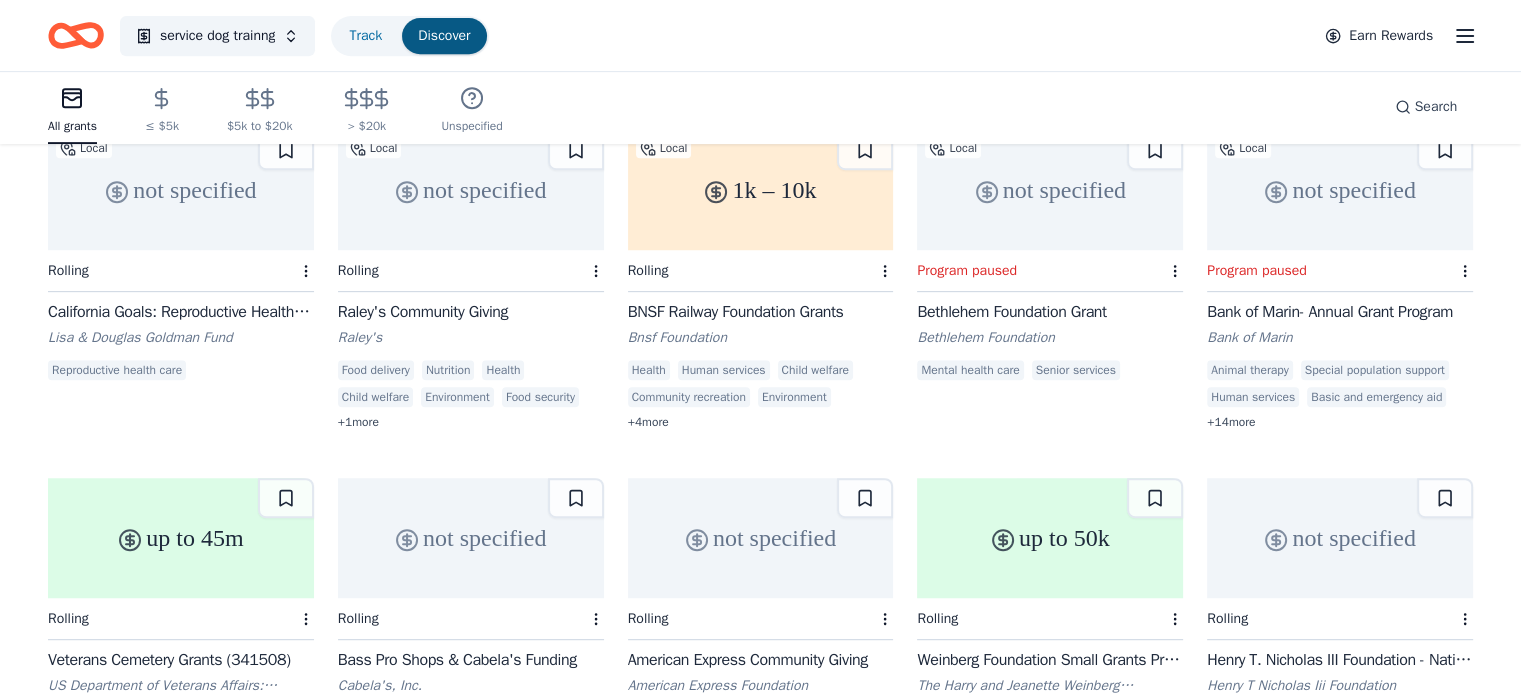 scroll, scrollTop: 800, scrollLeft: 0, axis: vertical 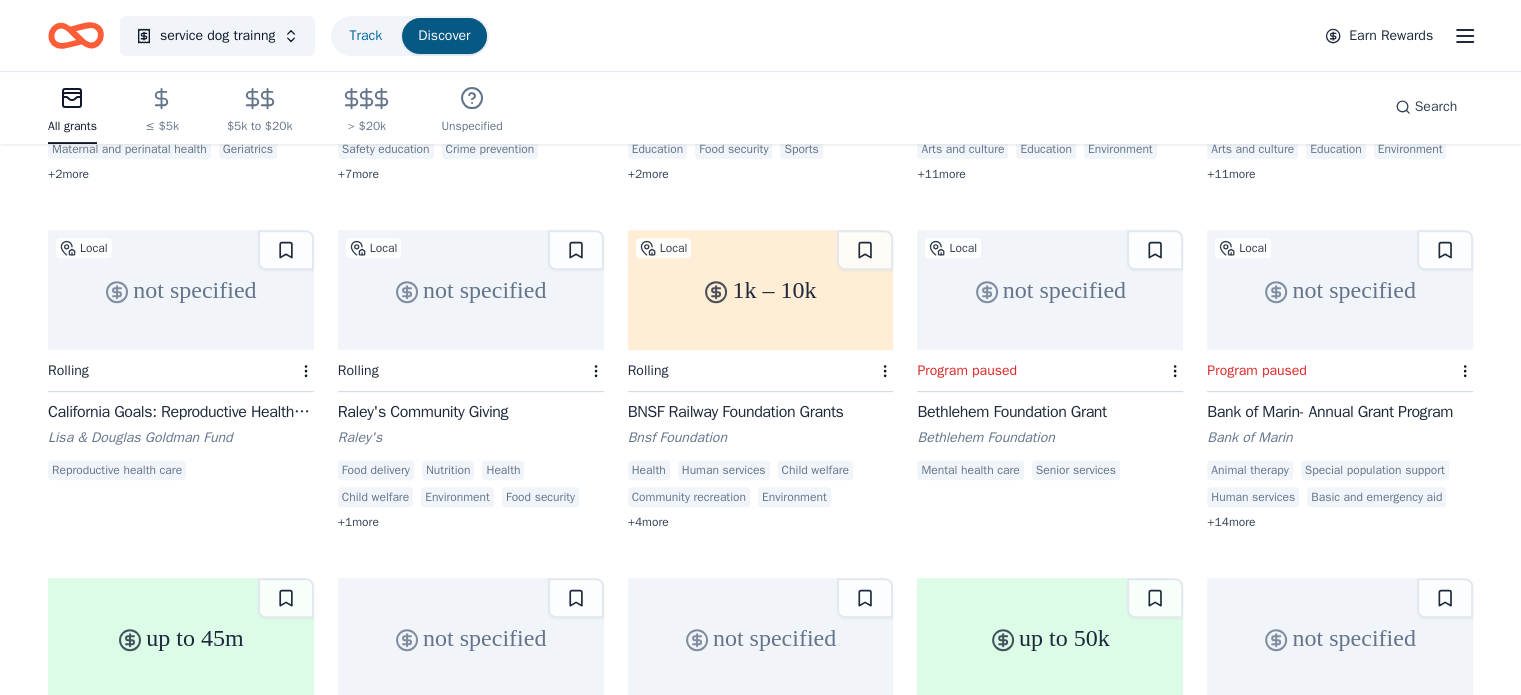 click on "+  1  more" at bounding box center (471, 522) 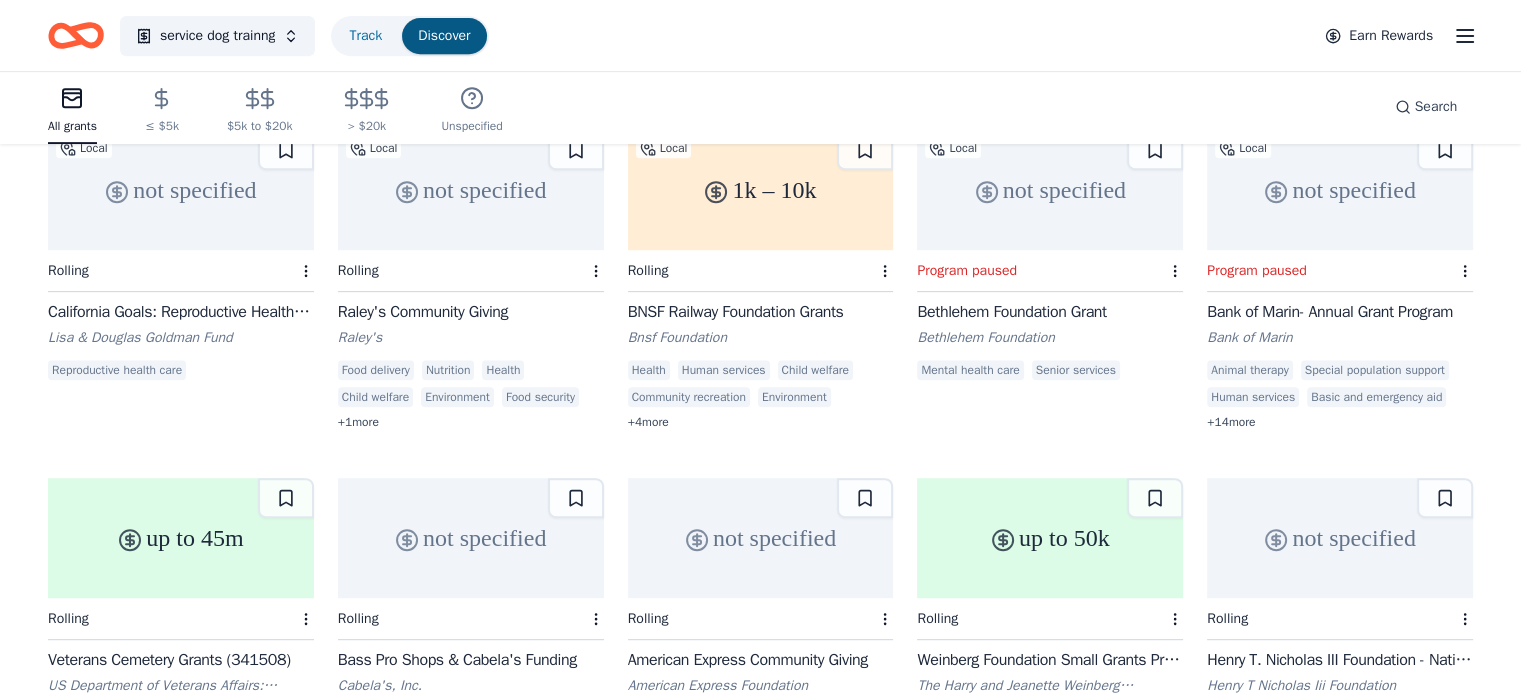 scroll, scrollTop: 1000, scrollLeft: 0, axis: vertical 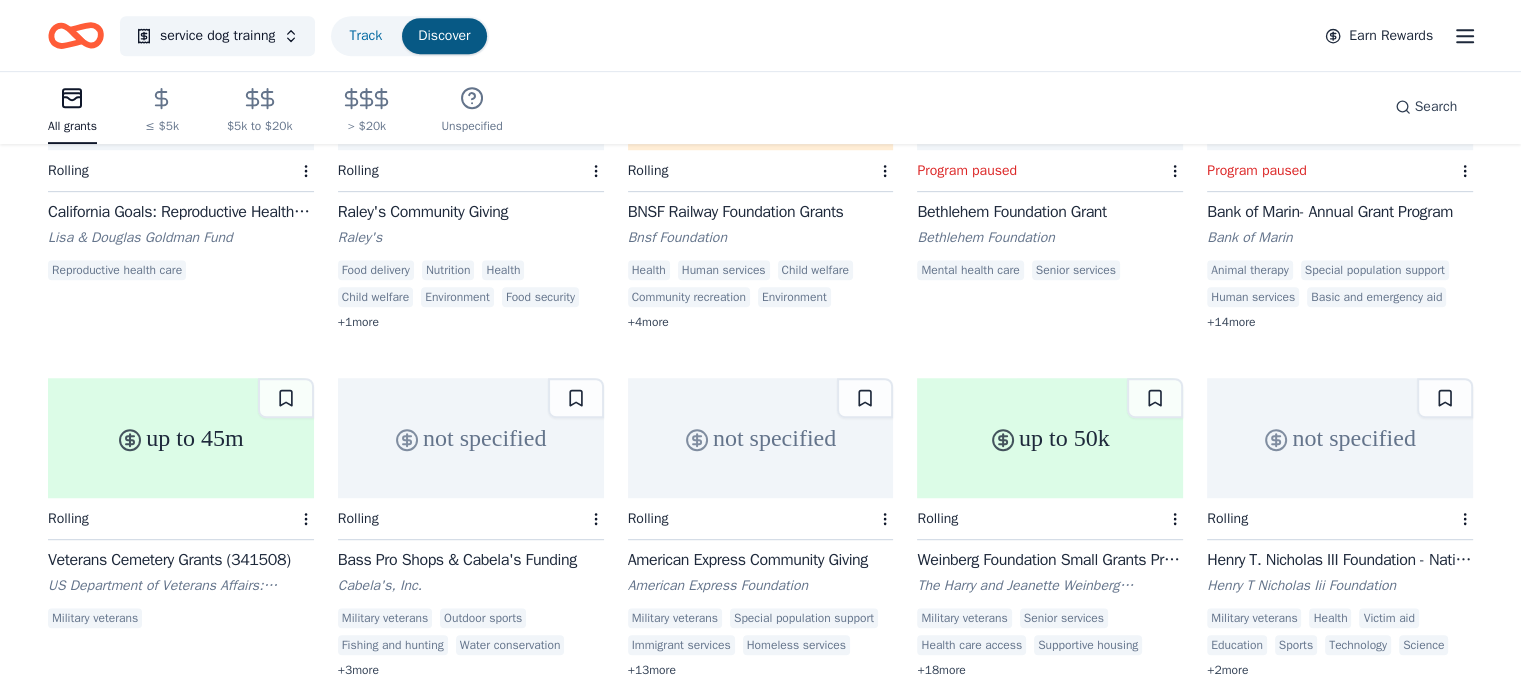 click on "up to 50k" at bounding box center [1050, 438] 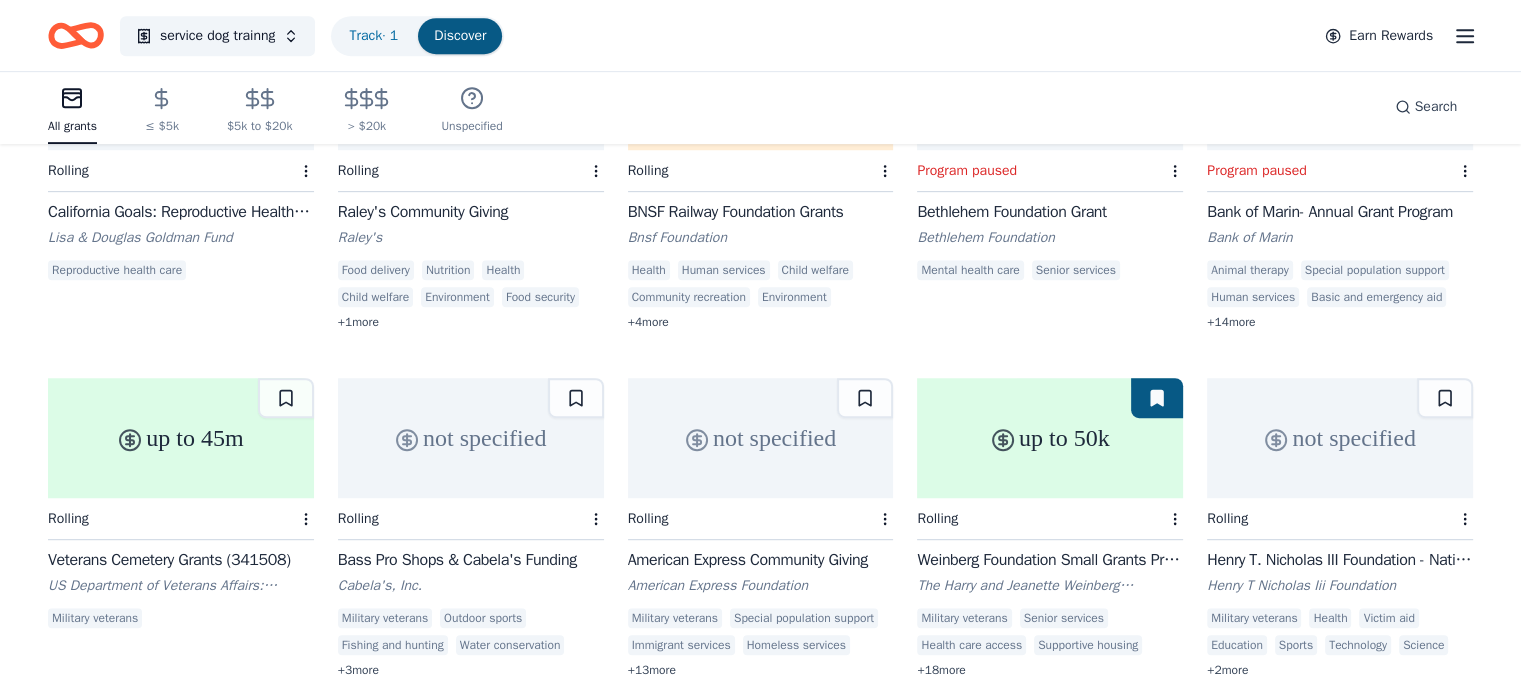 click on "Rolling" at bounding box center (1340, 519) 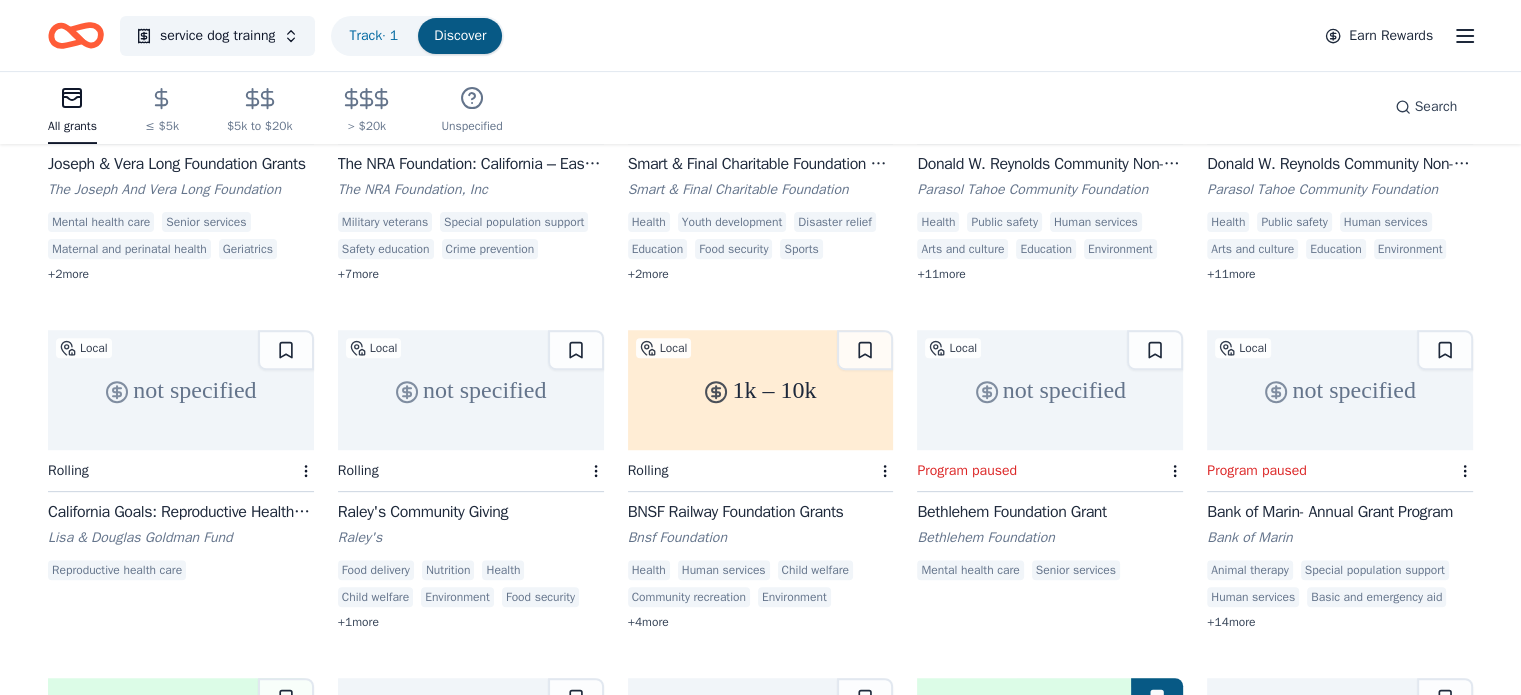 scroll, scrollTop: 500, scrollLeft: 0, axis: vertical 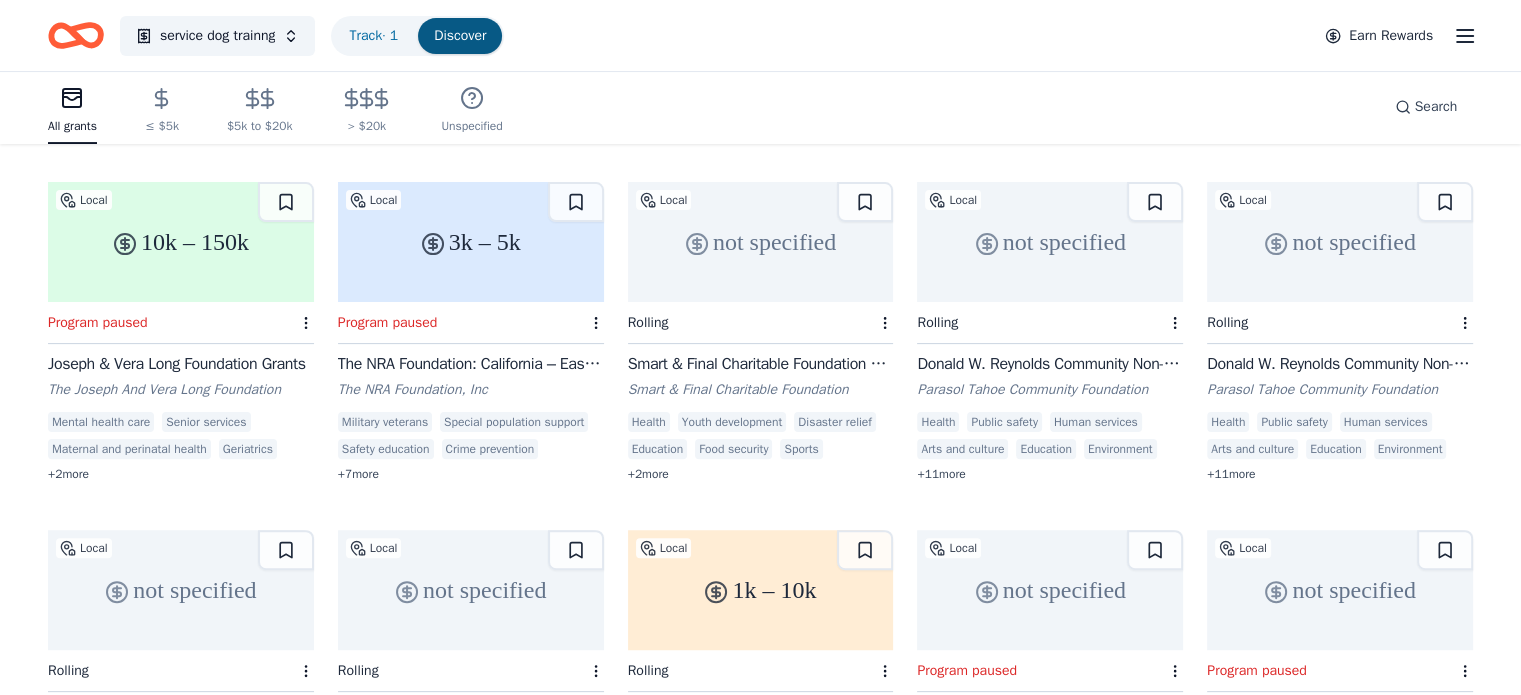 click on "10k – 150k" at bounding box center [181, 242] 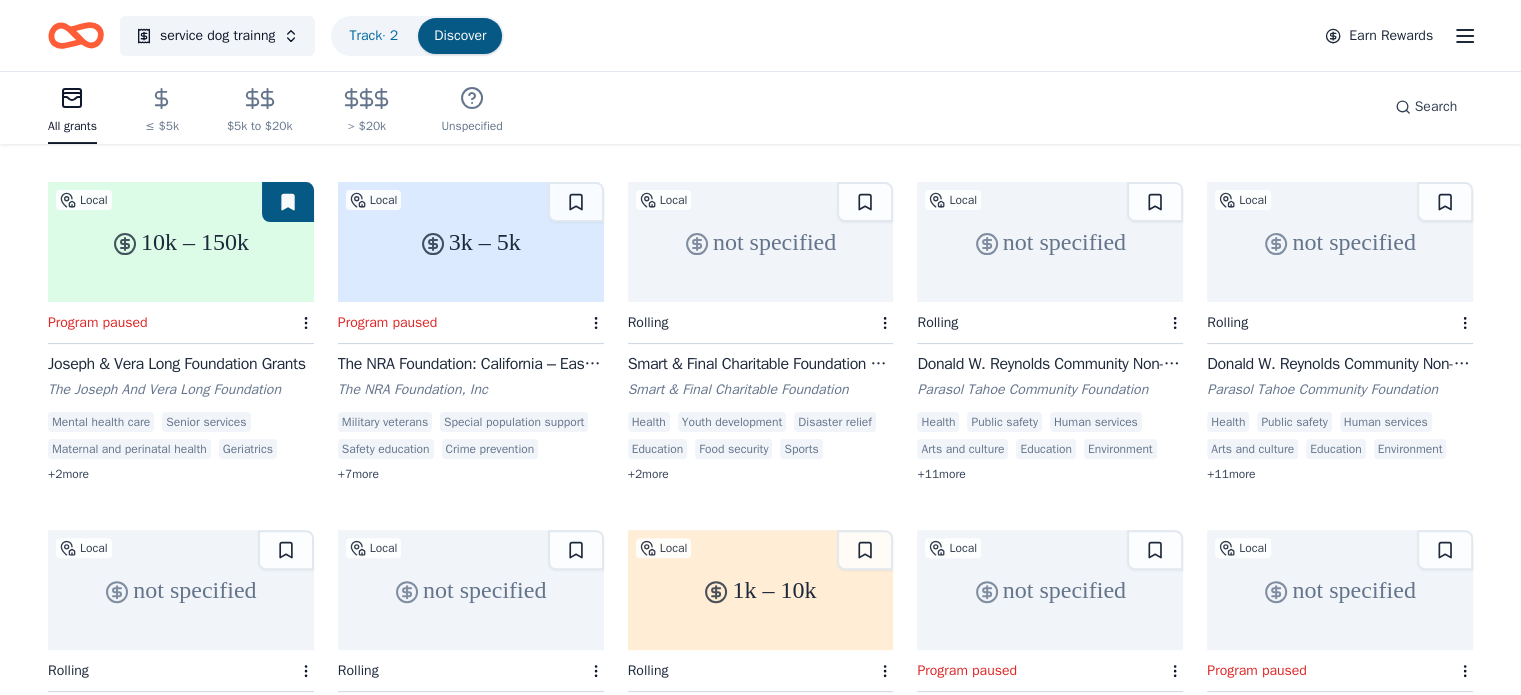 click on "3k – 5k" at bounding box center (471, 242) 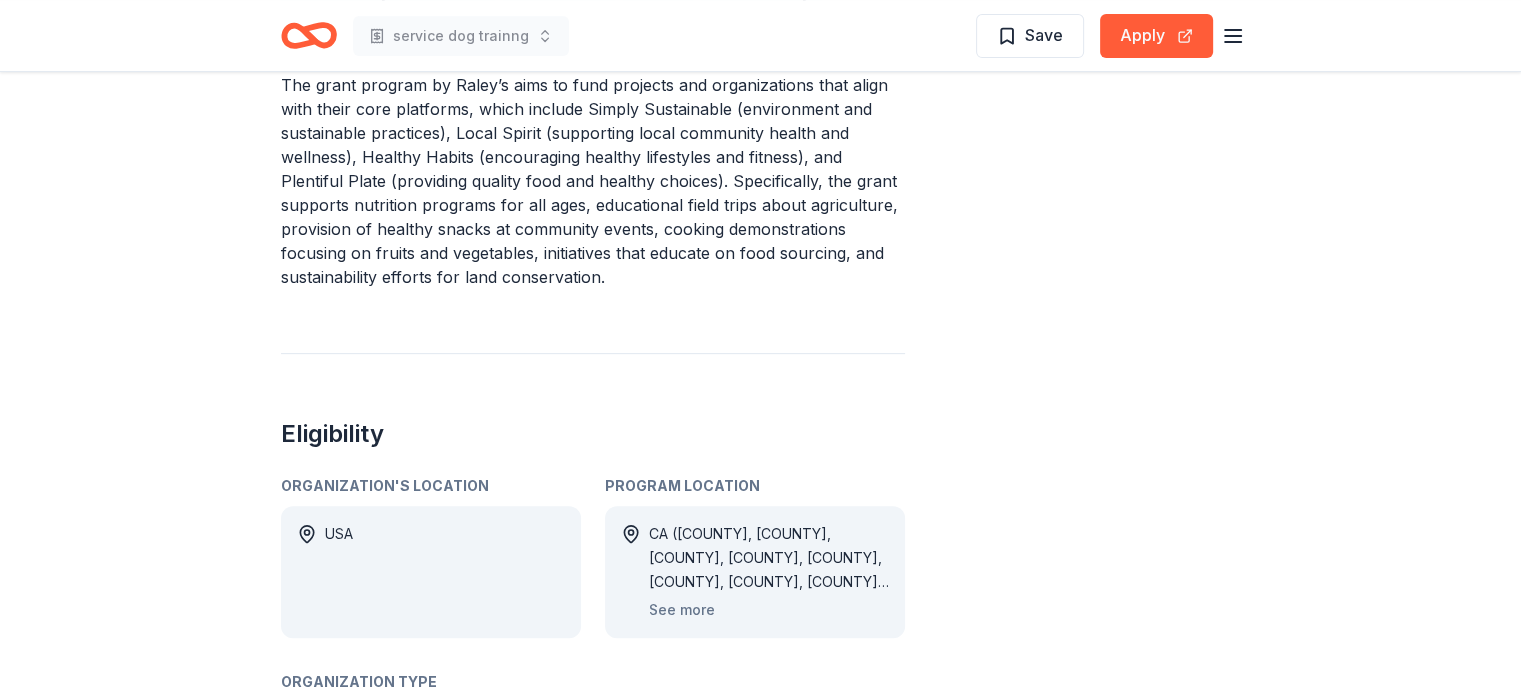 scroll, scrollTop: 800, scrollLeft: 0, axis: vertical 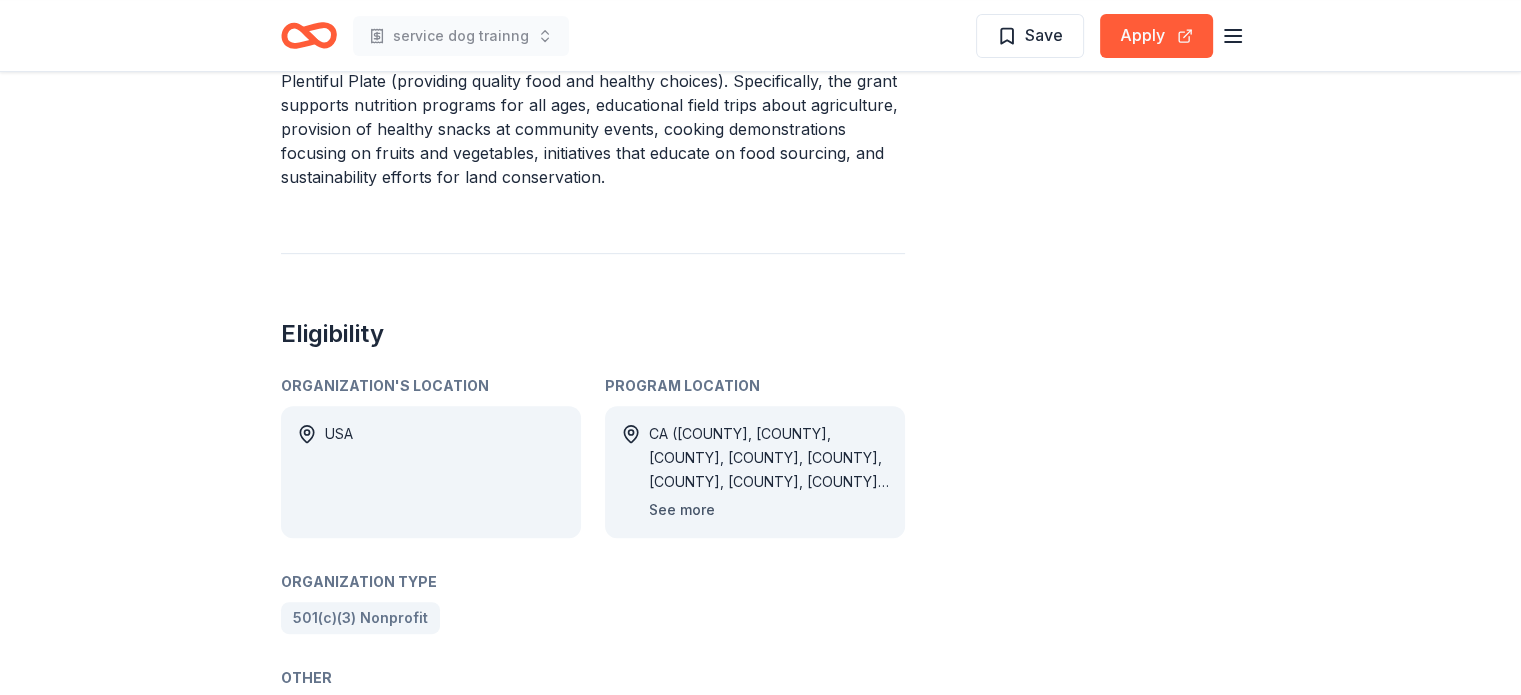 click on "See more" at bounding box center (682, 510) 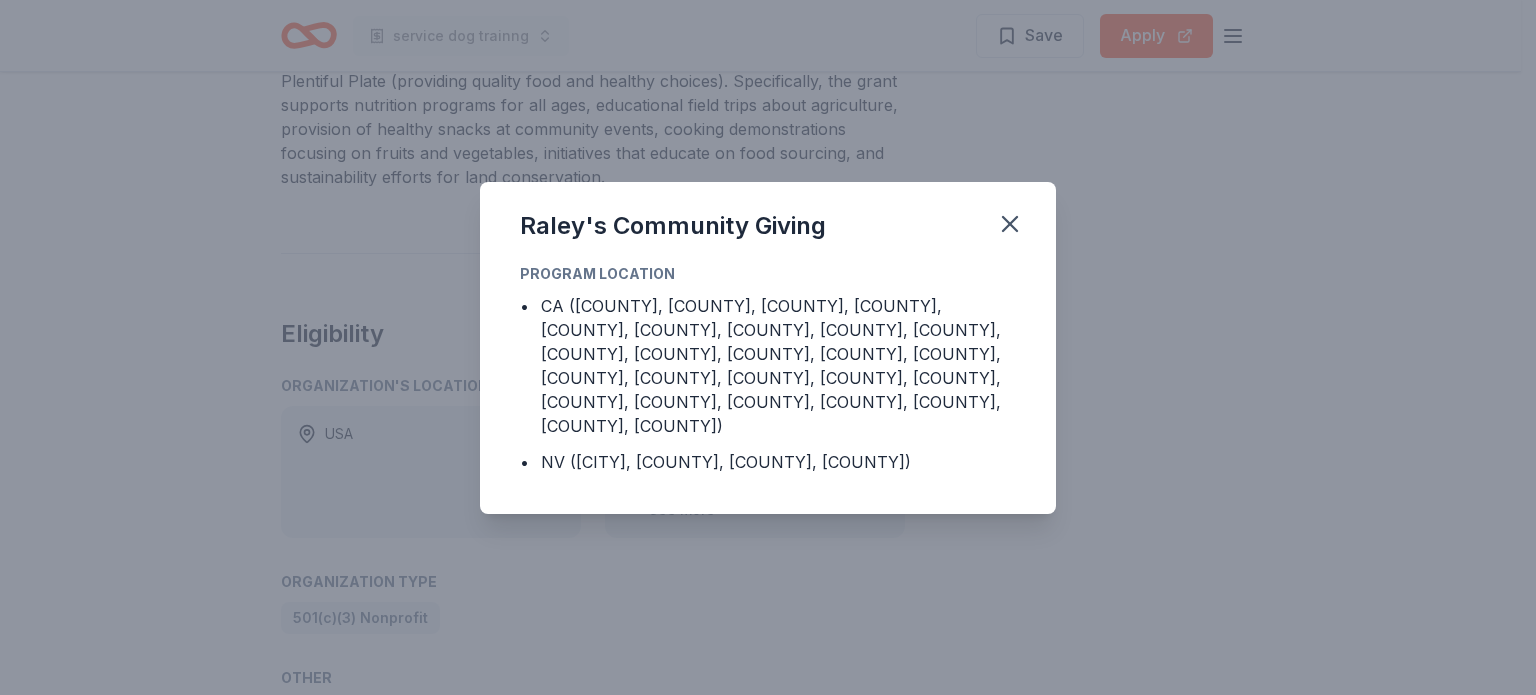 click on "Raley's Community Giving Program Location • CA (Alameda County, Amador County, Butte County, Contra Costa County, El Dorado County, Madera County, Mendocino County, Merced County, Monterey County, Napa County, Nevada County, Placer County, Sacramento County, San Benito County, San Joaquin County, San Mateo County, Santa Clara County, Santa Cruz County, Shasta County, Siskiyou County, Solano County, Sonoma County, Stanislaus County, Sutter County, Tehama County, Yolo County) • NV (Carson City, Douglas County, Elko County, Washoe County)" at bounding box center (768, 347) 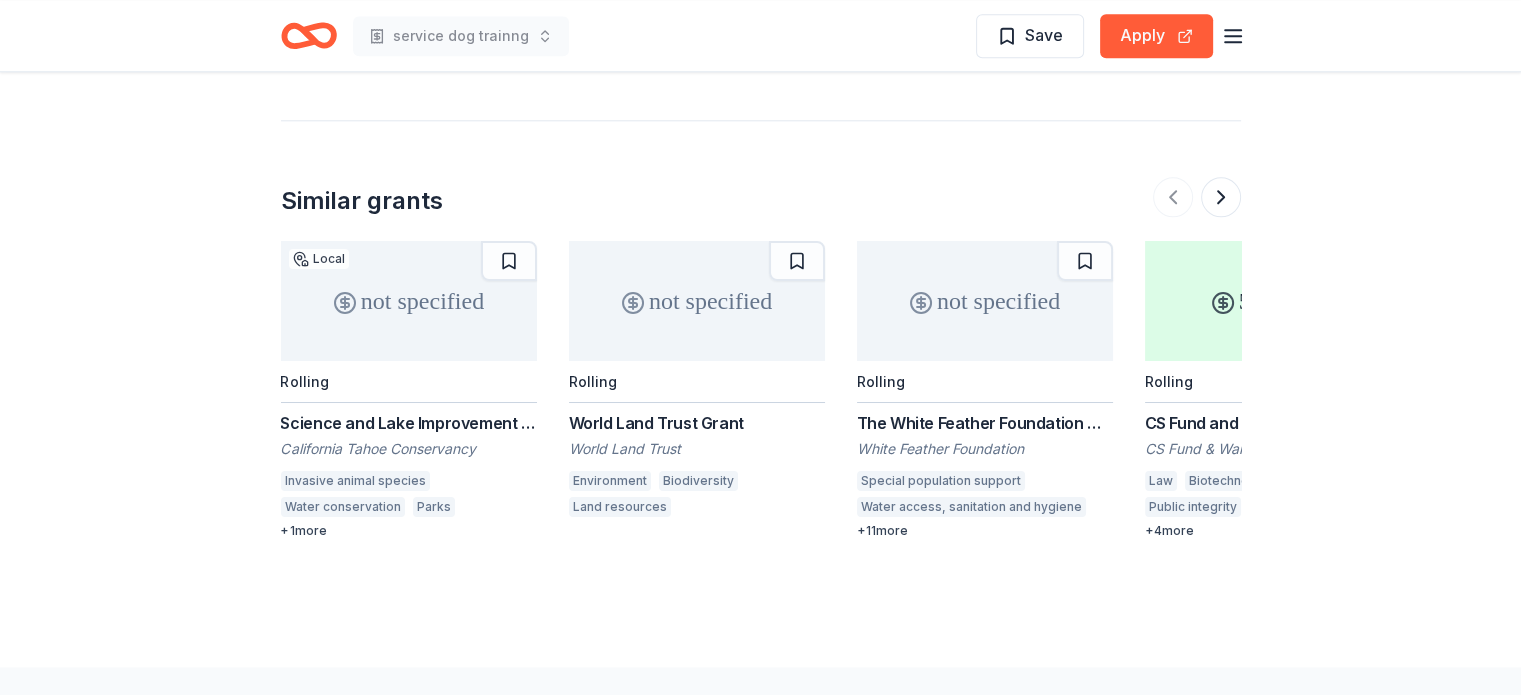 scroll, scrollTop: 2291, scrollLeft: 0, axis: vertical 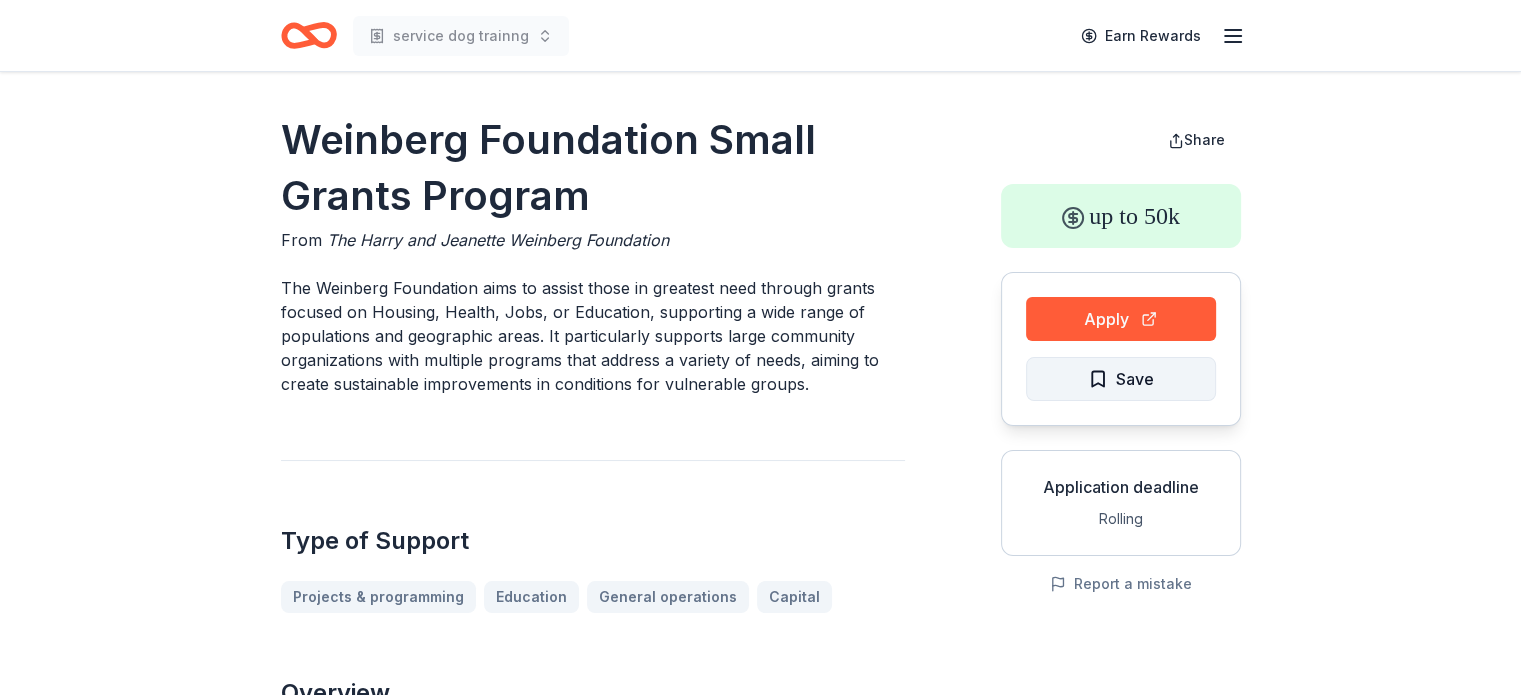 click on "Save" at bounding box center (1121, 379) 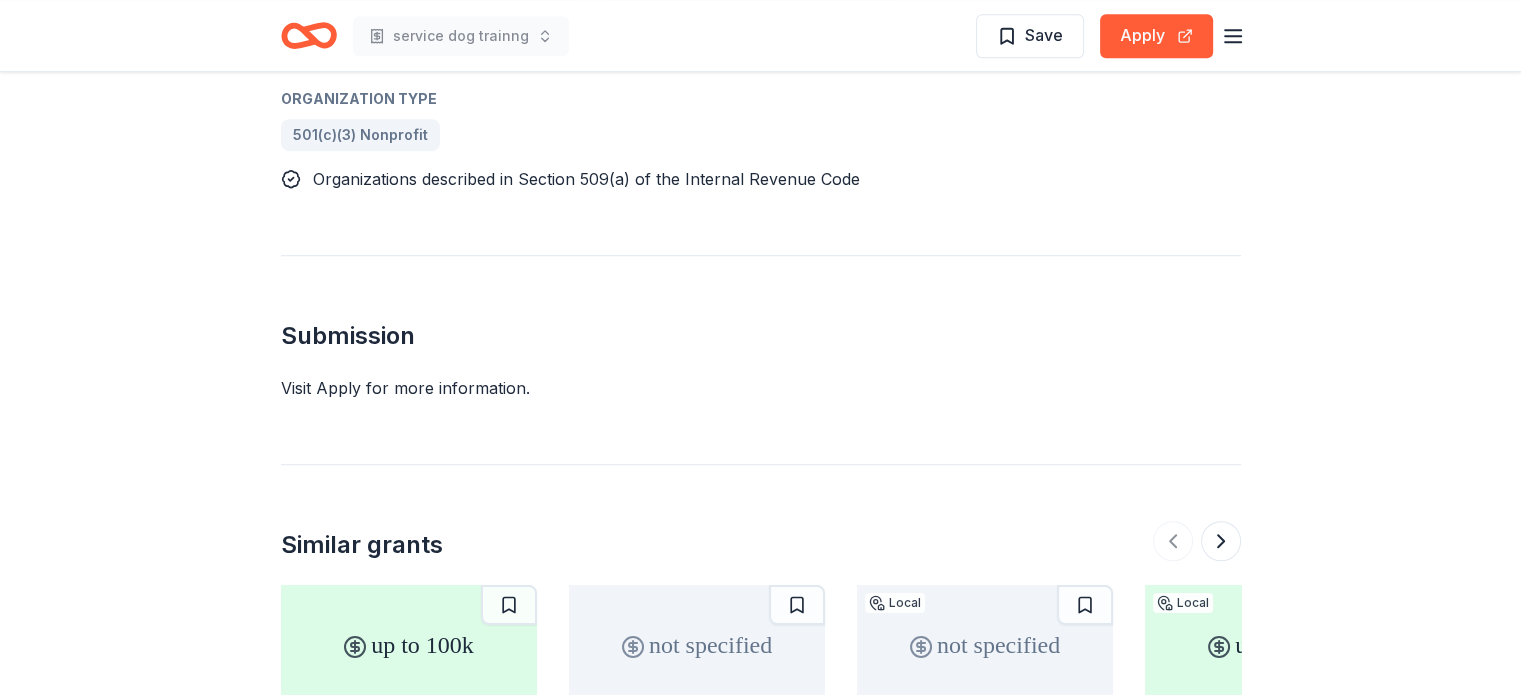scroll, scrollTop: 1600, scrollLeft: 0, axis: vertical 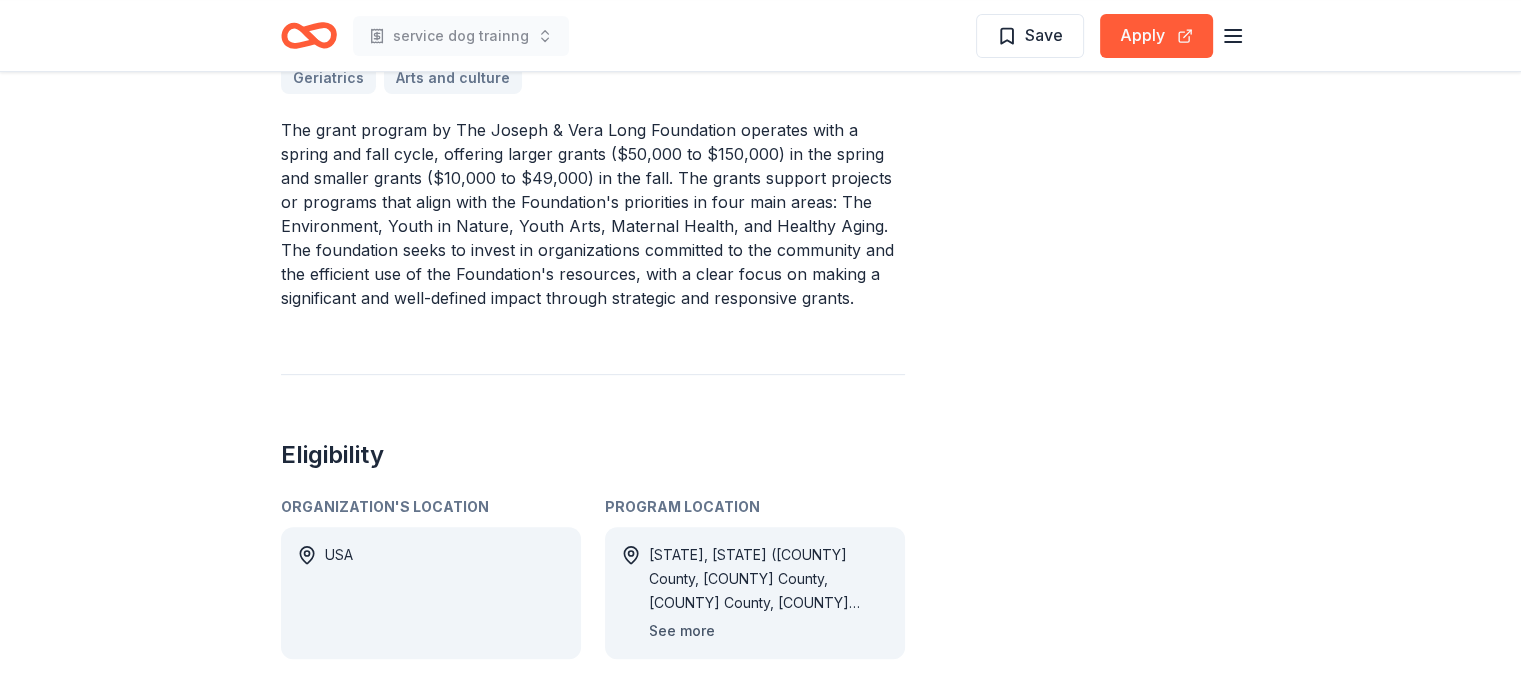 click on "See more" at bounding box center (682, 631) 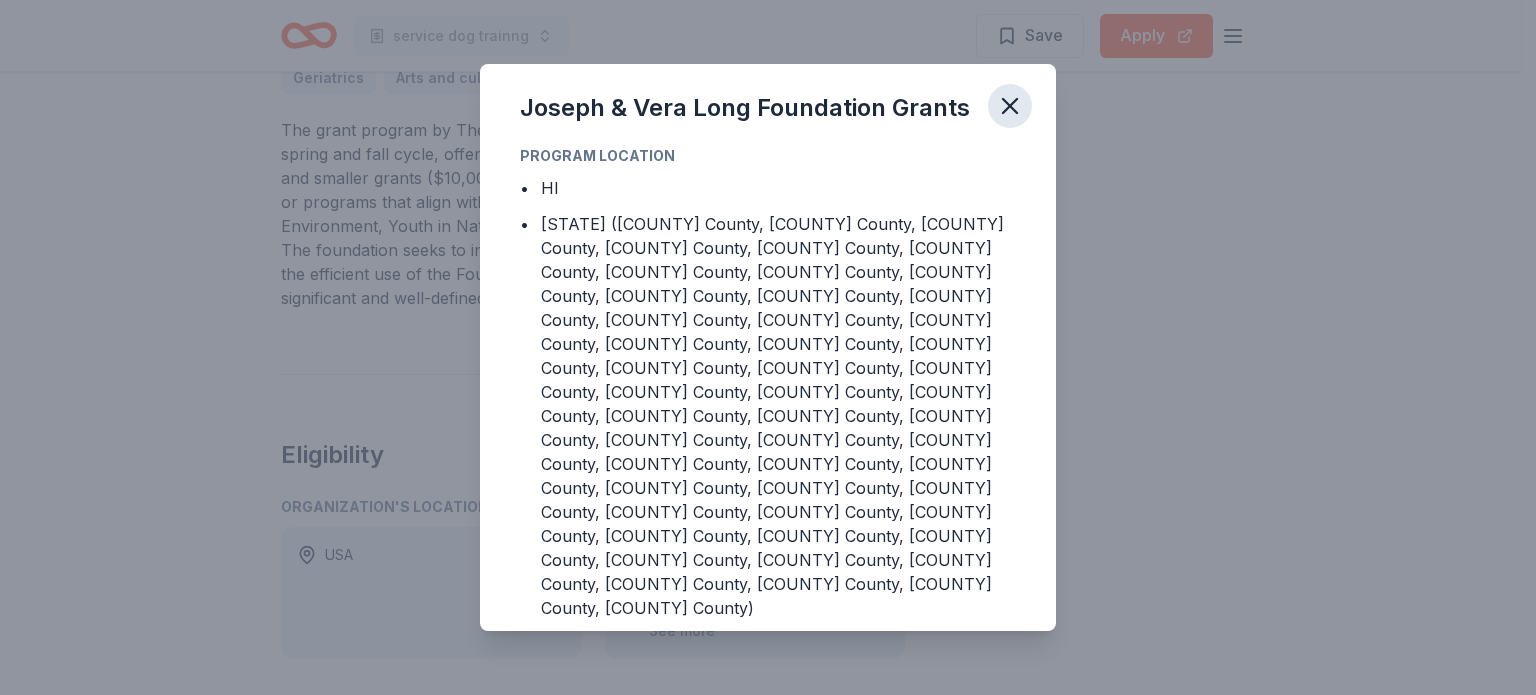 click 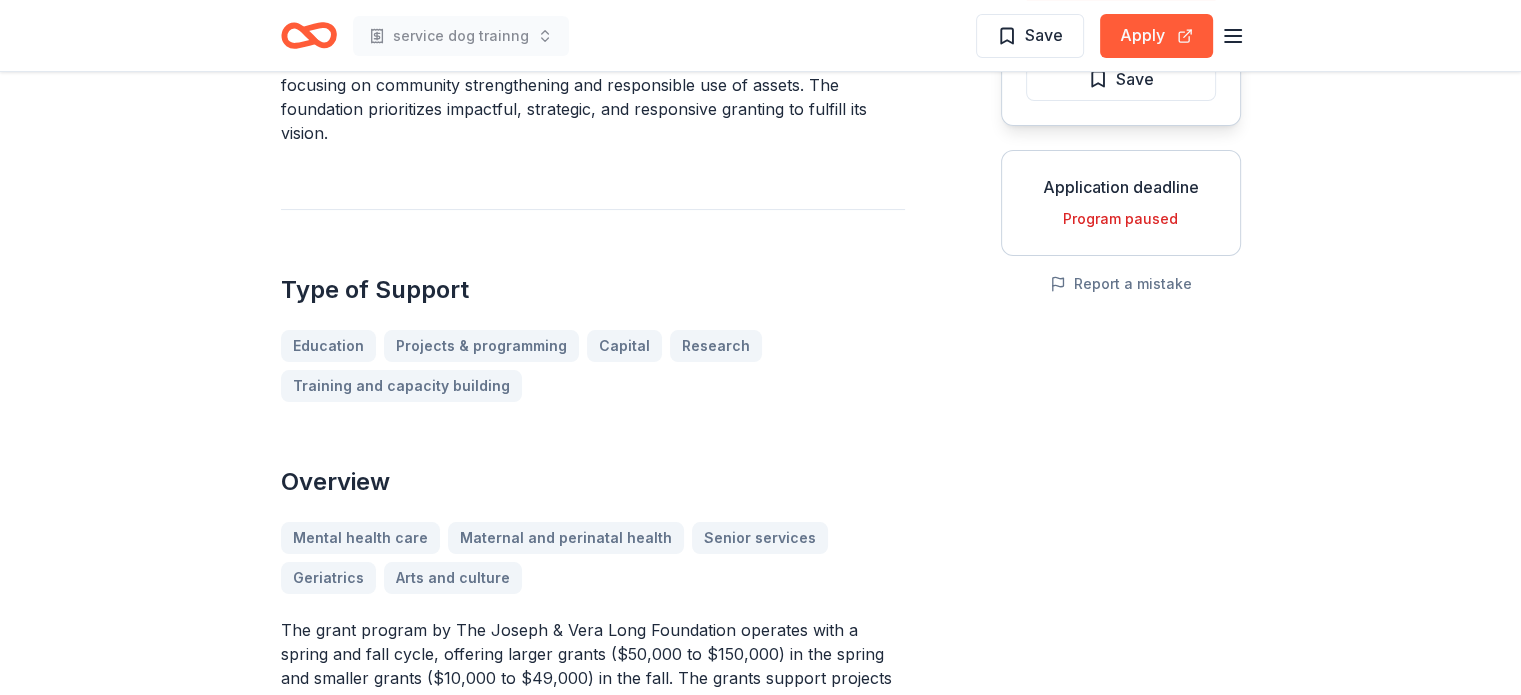 scroll, scrollTop: 0, scrollLeft: 0, axis: both 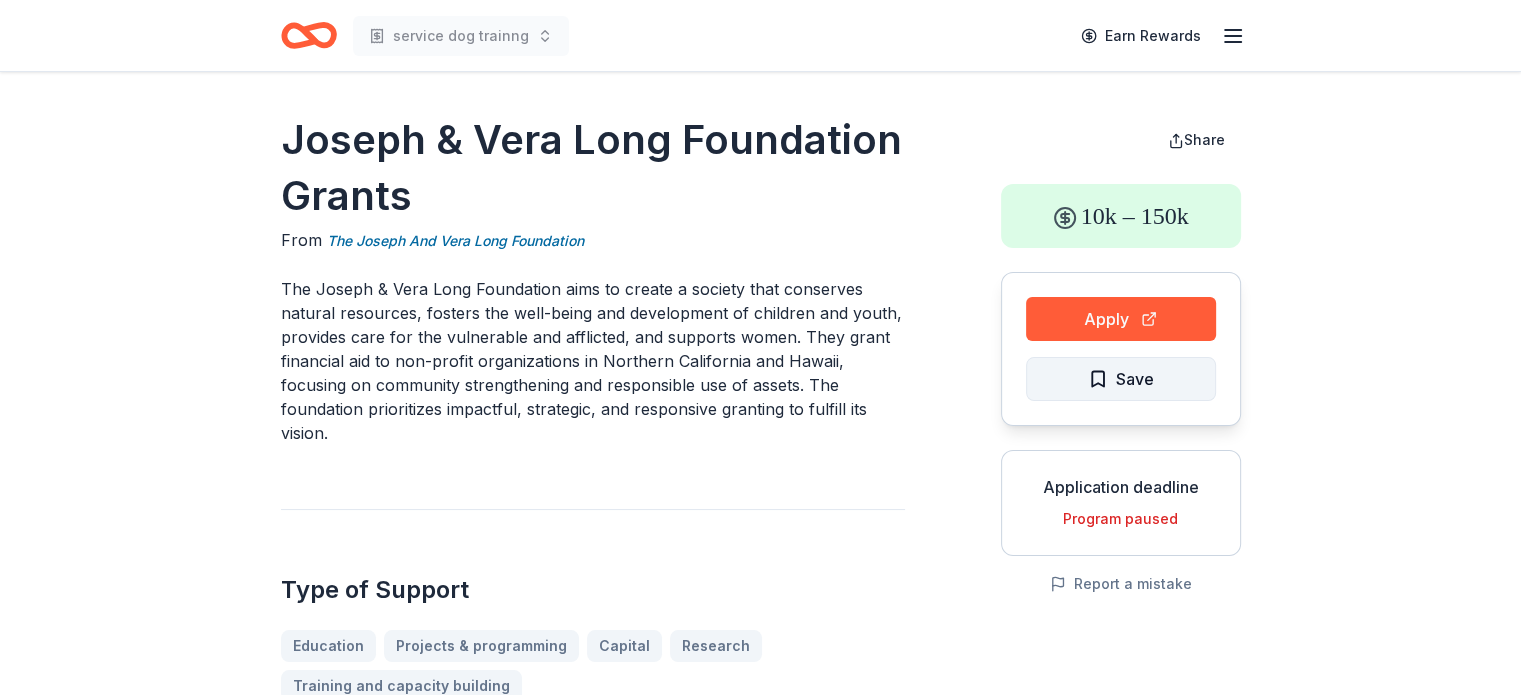 click on "Save" at bounding box center [1135, 379] 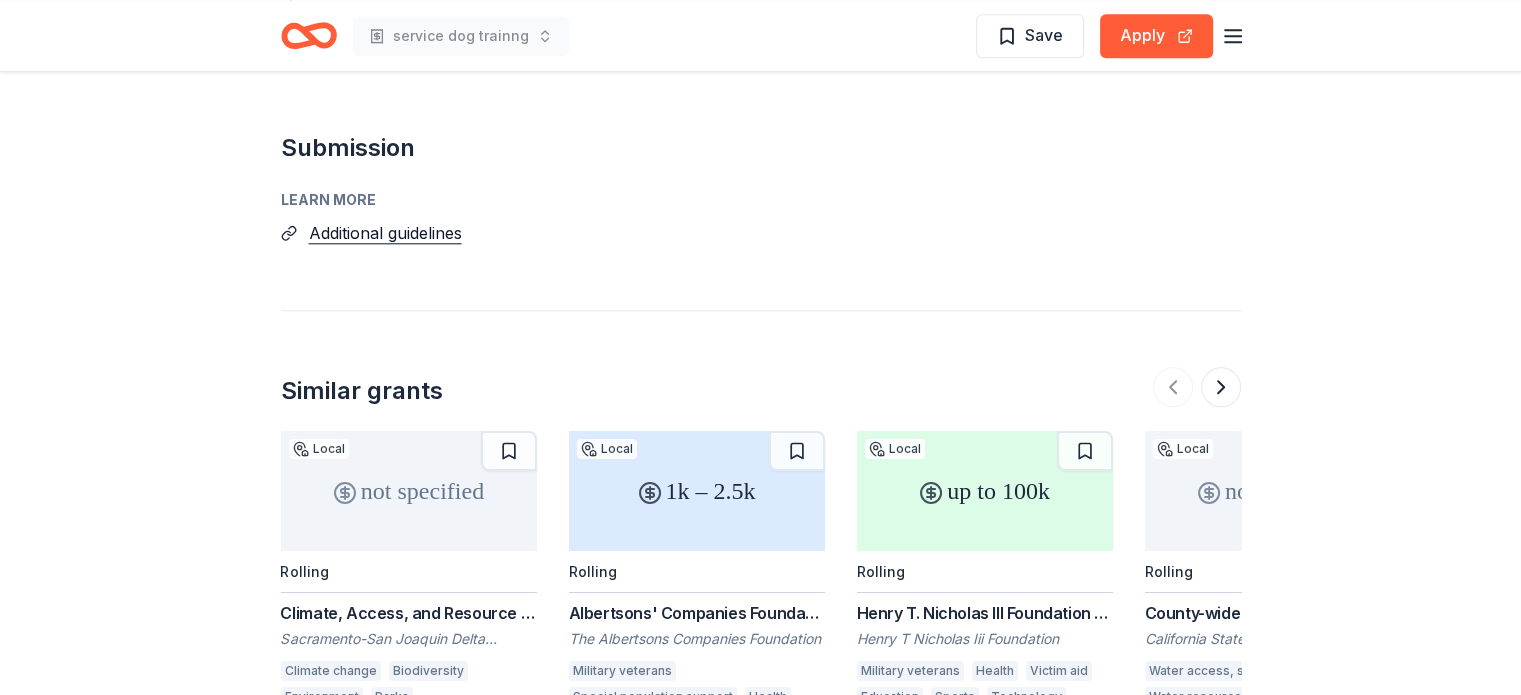 scroll, scrollTop: 2200, scrollLeft: 0, axis: vertical 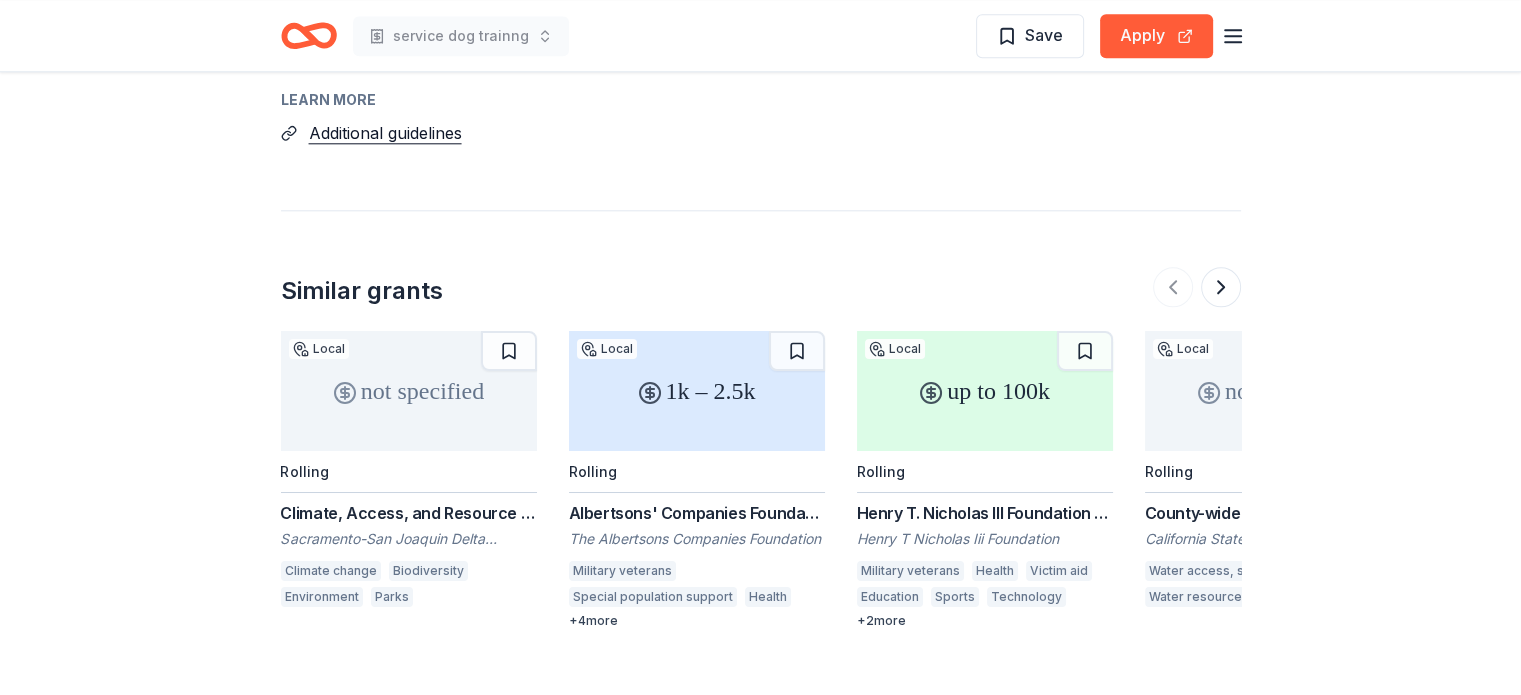click on "Rolling" at bounding box center [985, 472] 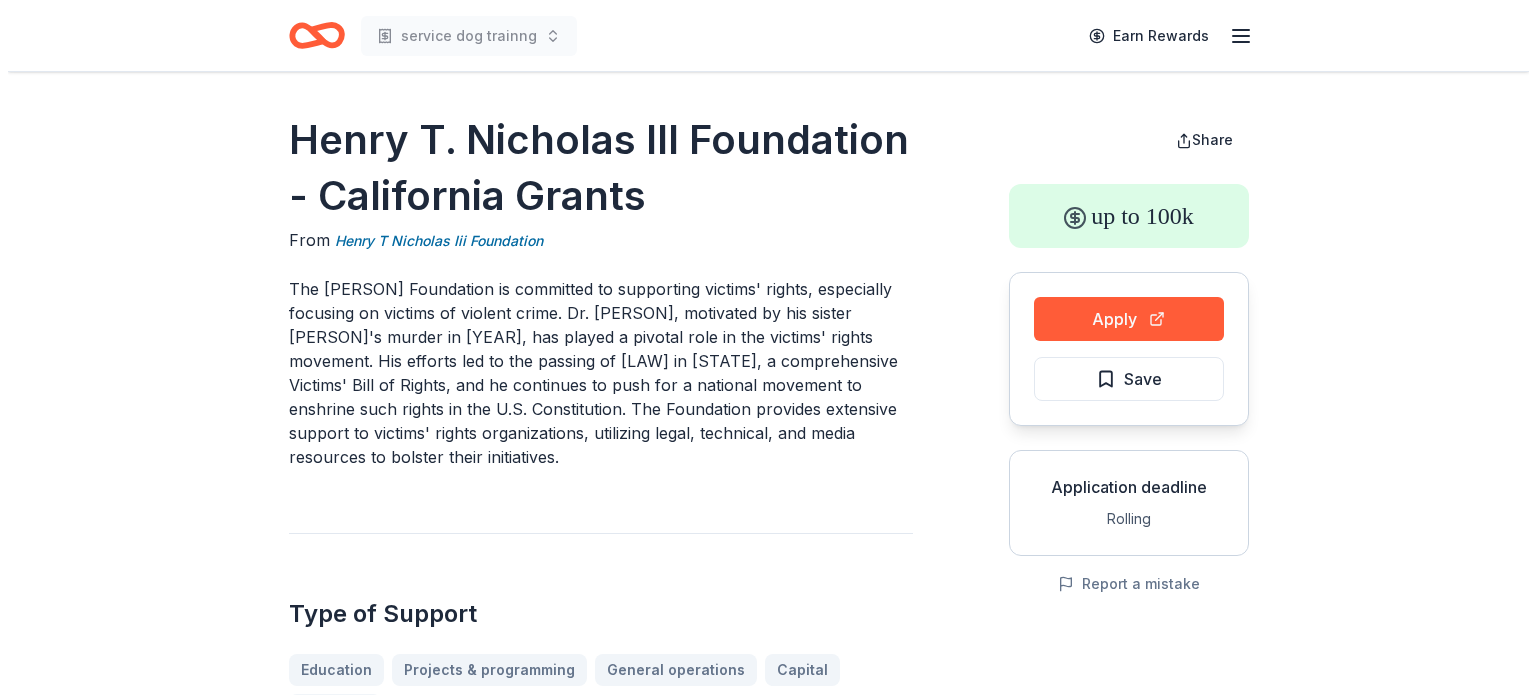 scroll, scrollTop: 0, scrollLeft: 0, axis: both 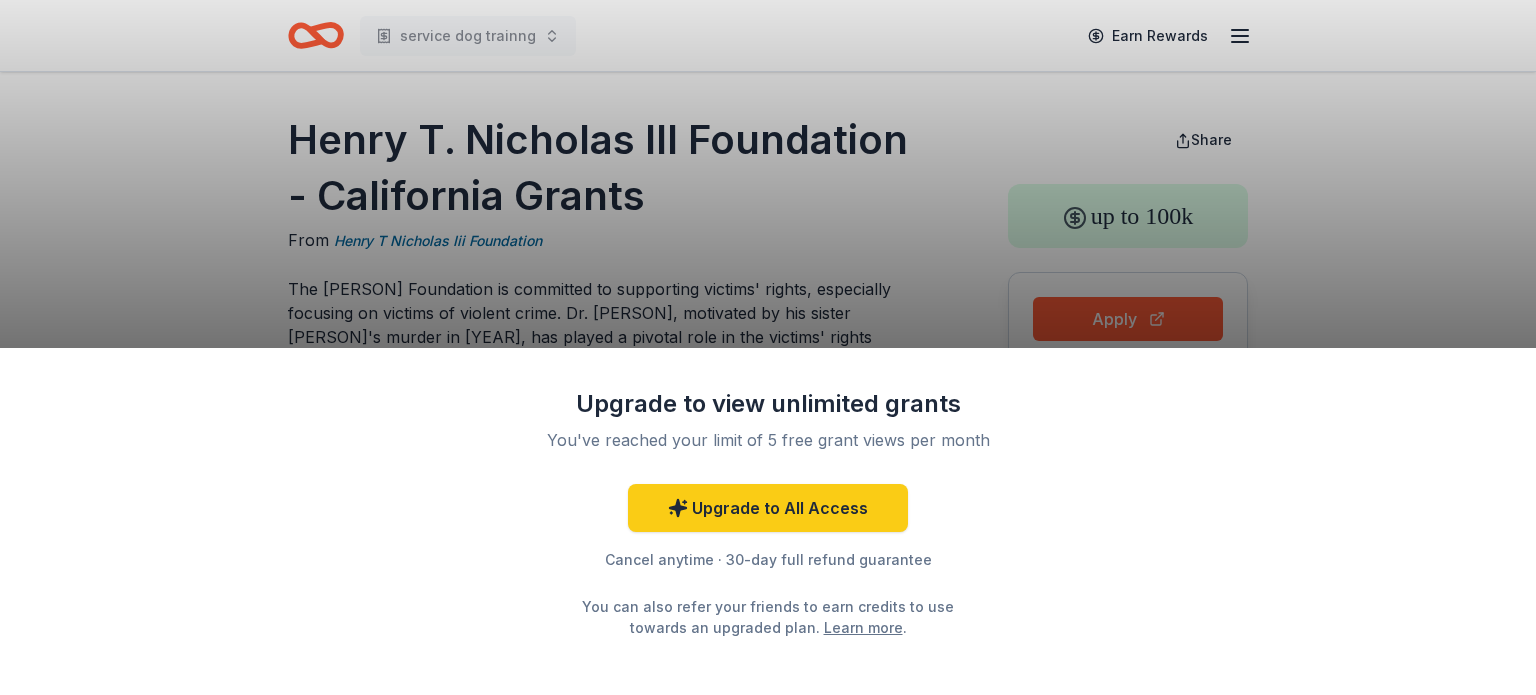 click on "Upgrade to view unlimited grants You've reached your limit of 5 free grant views per month Upgrade to All Access Cancel anytime · 30-day full refund guarantee You can also refer your friends to earn credits to use towards an upgraded plan.   Learn more ." at bounding box center (768, 347) 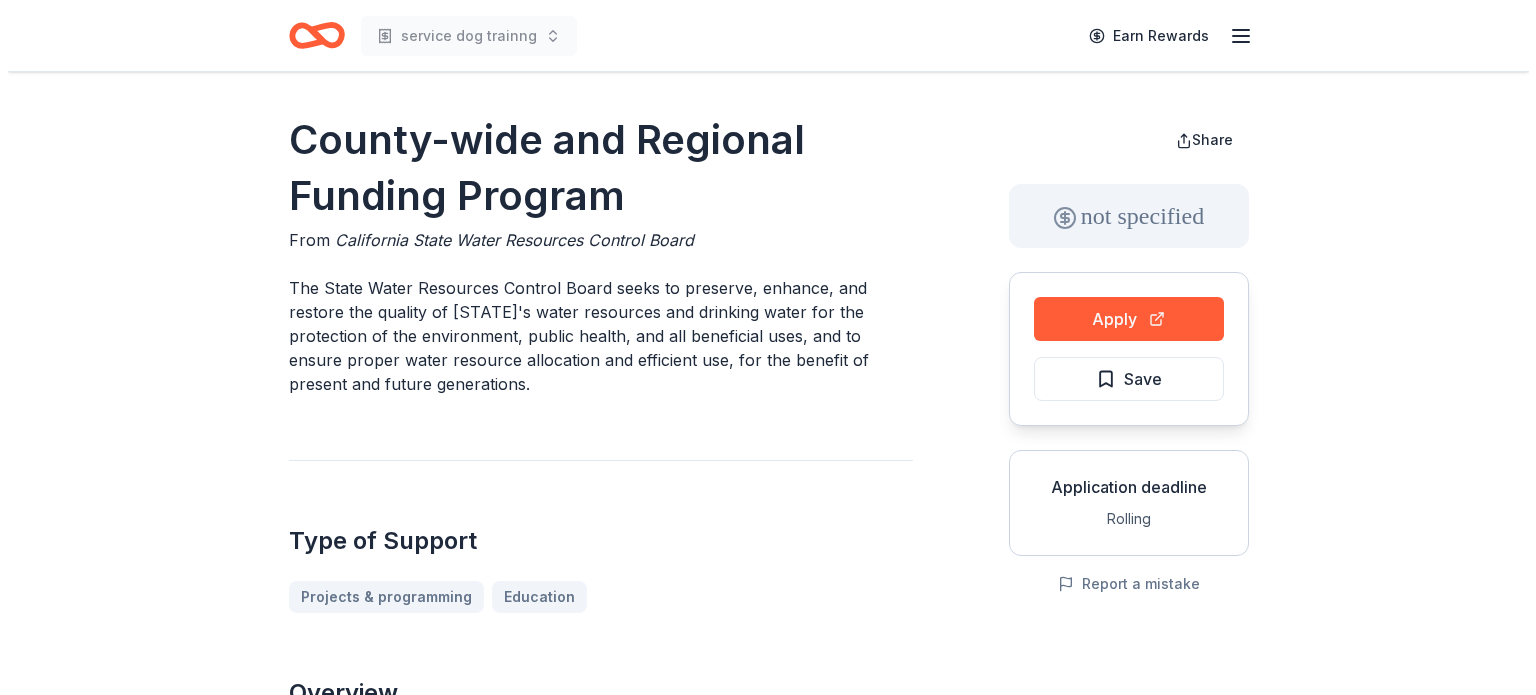 scroll, scrollTop: 0, scrollLeft: 0, axis: both 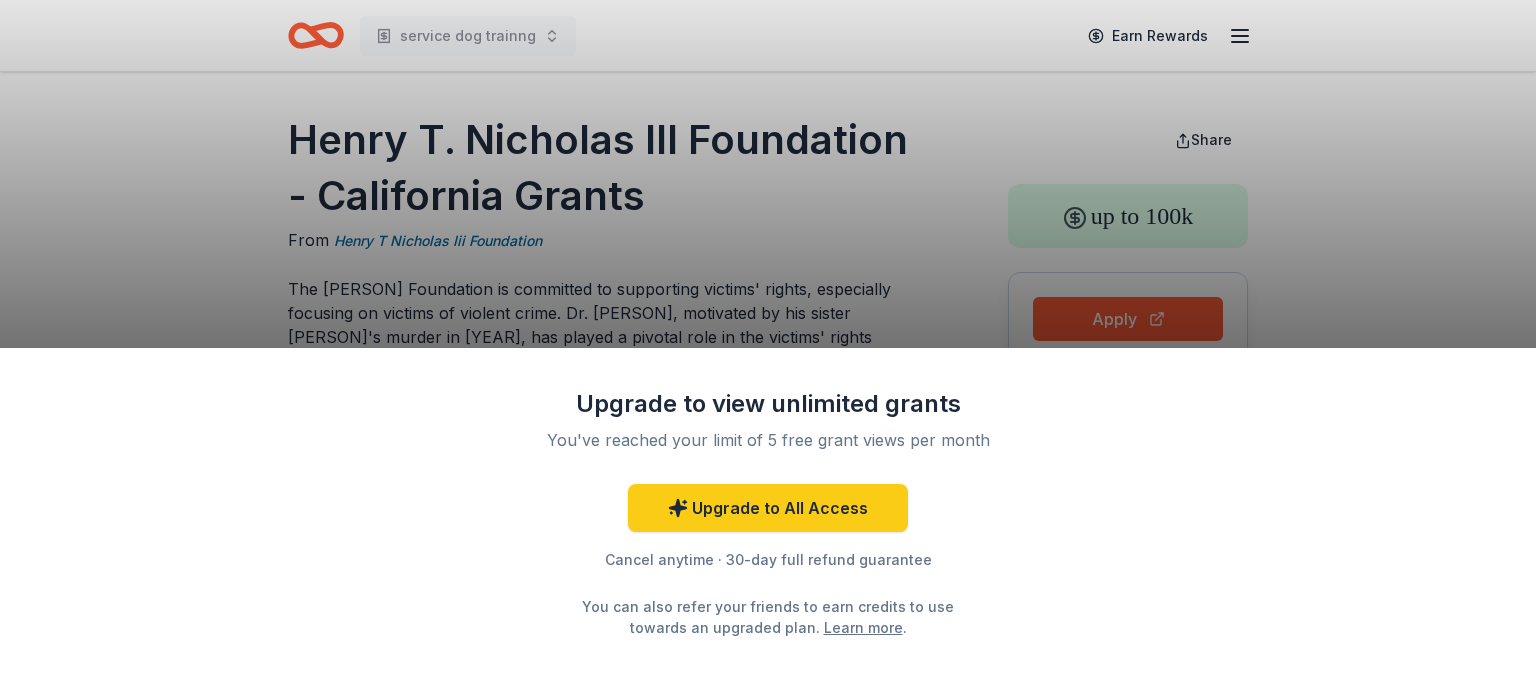 click on "Upgrade to view unlimited grants You've reached your limit of 5 free grant views per month Upgrade to All Access Cancel anytime · 30-day full refund guarantee You can also refer your friends to earn credits to use towards an upgraded plan.   Learn more ." at bounding box center (768, 347) 